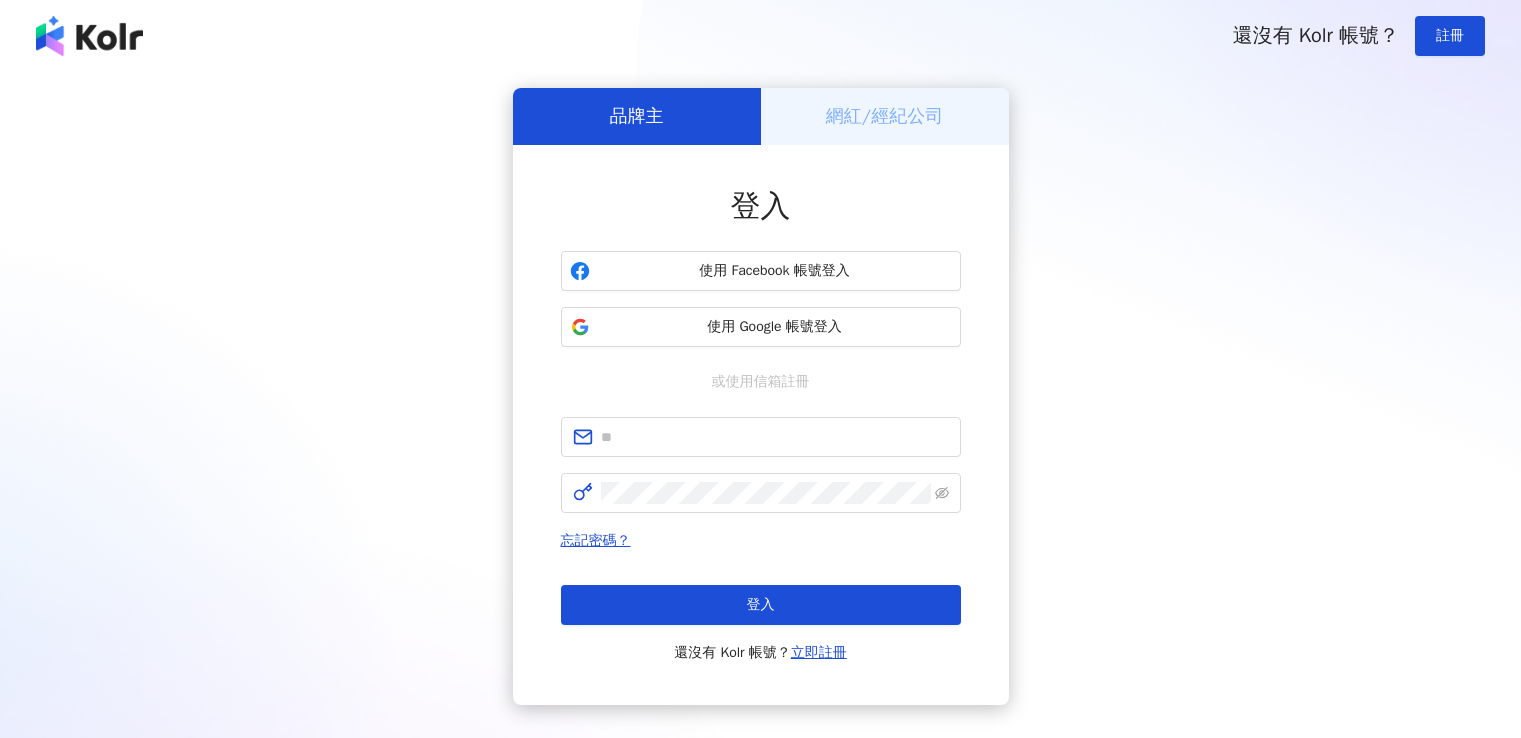 scroll, scrollTop: 0, scrollLeft: 0, axis: both 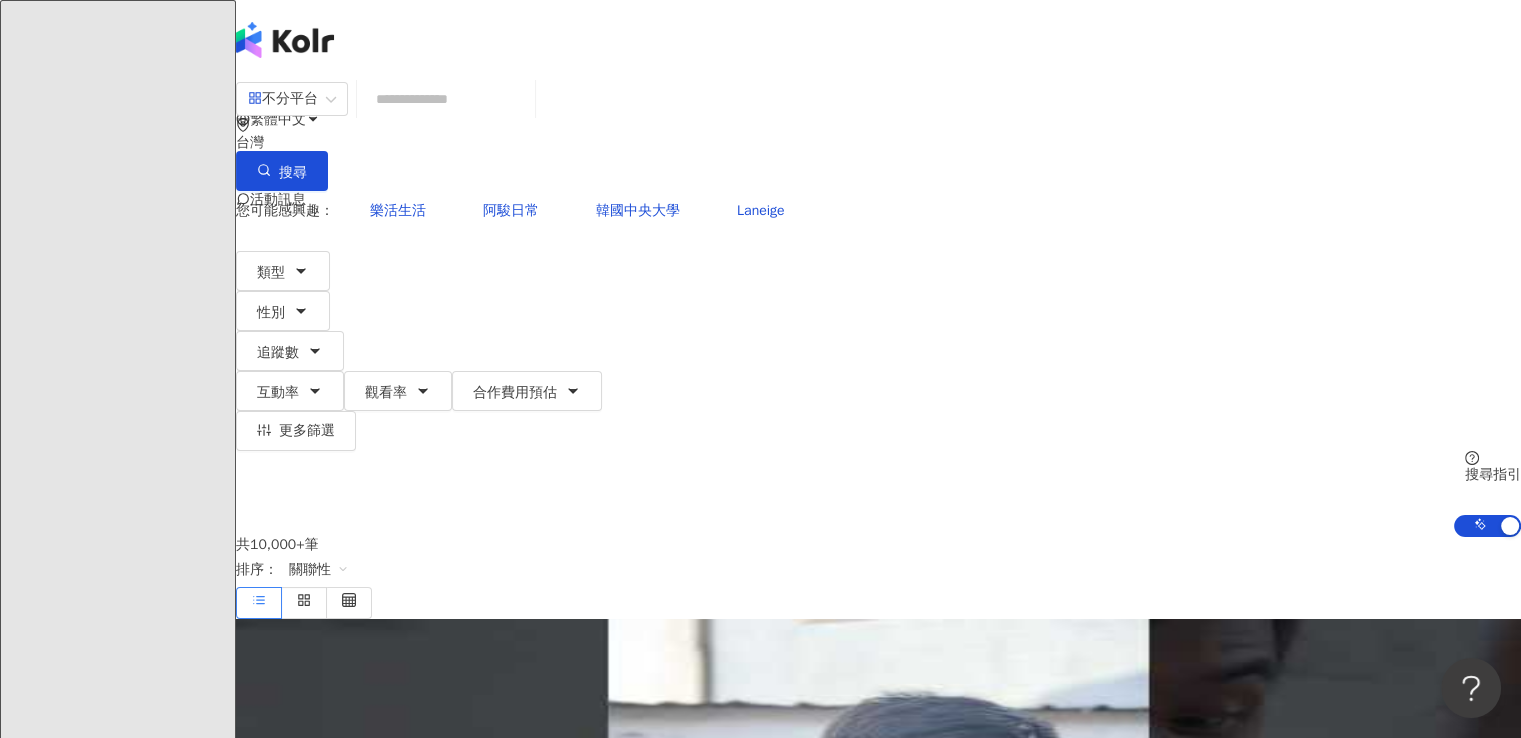 click at bounding box center (446, 99) 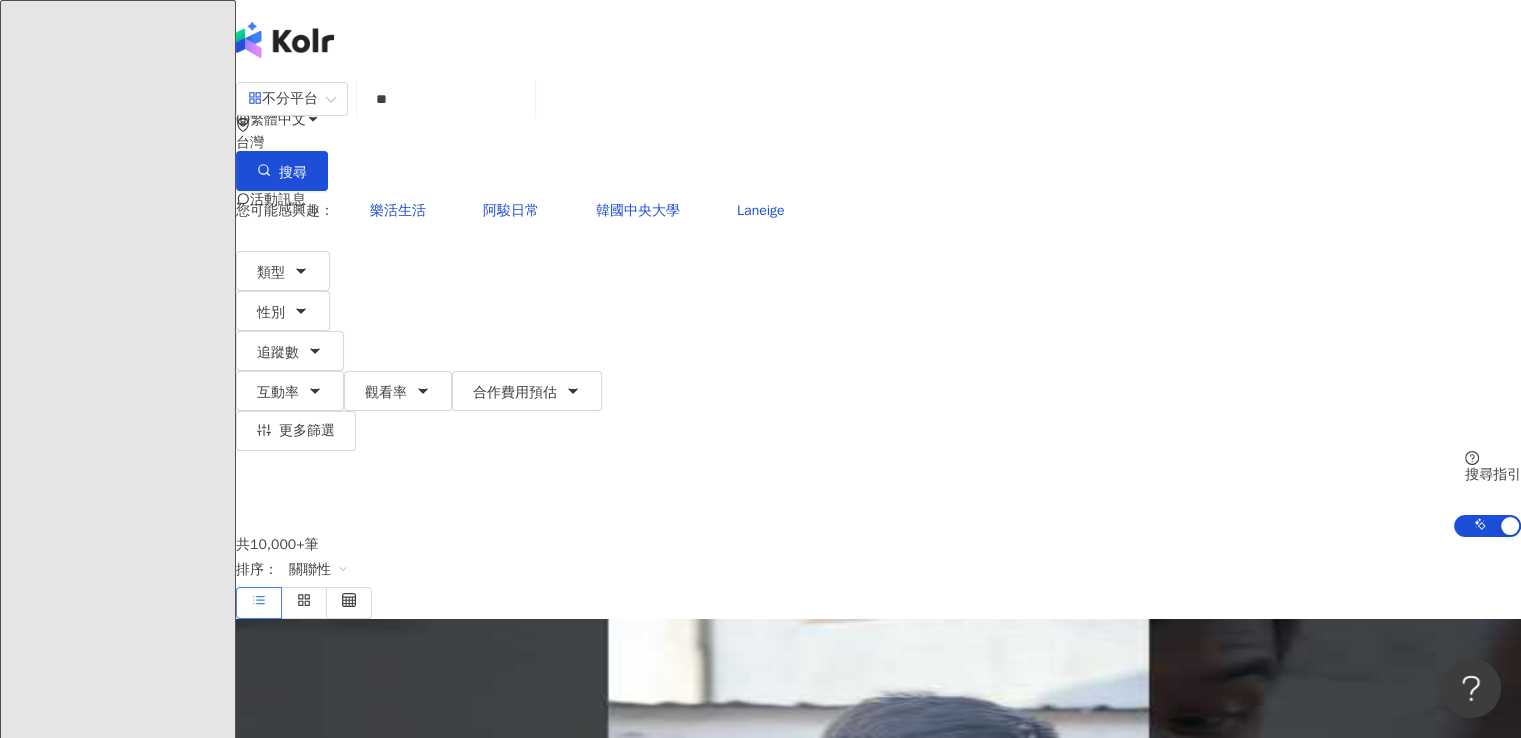 type on "**" 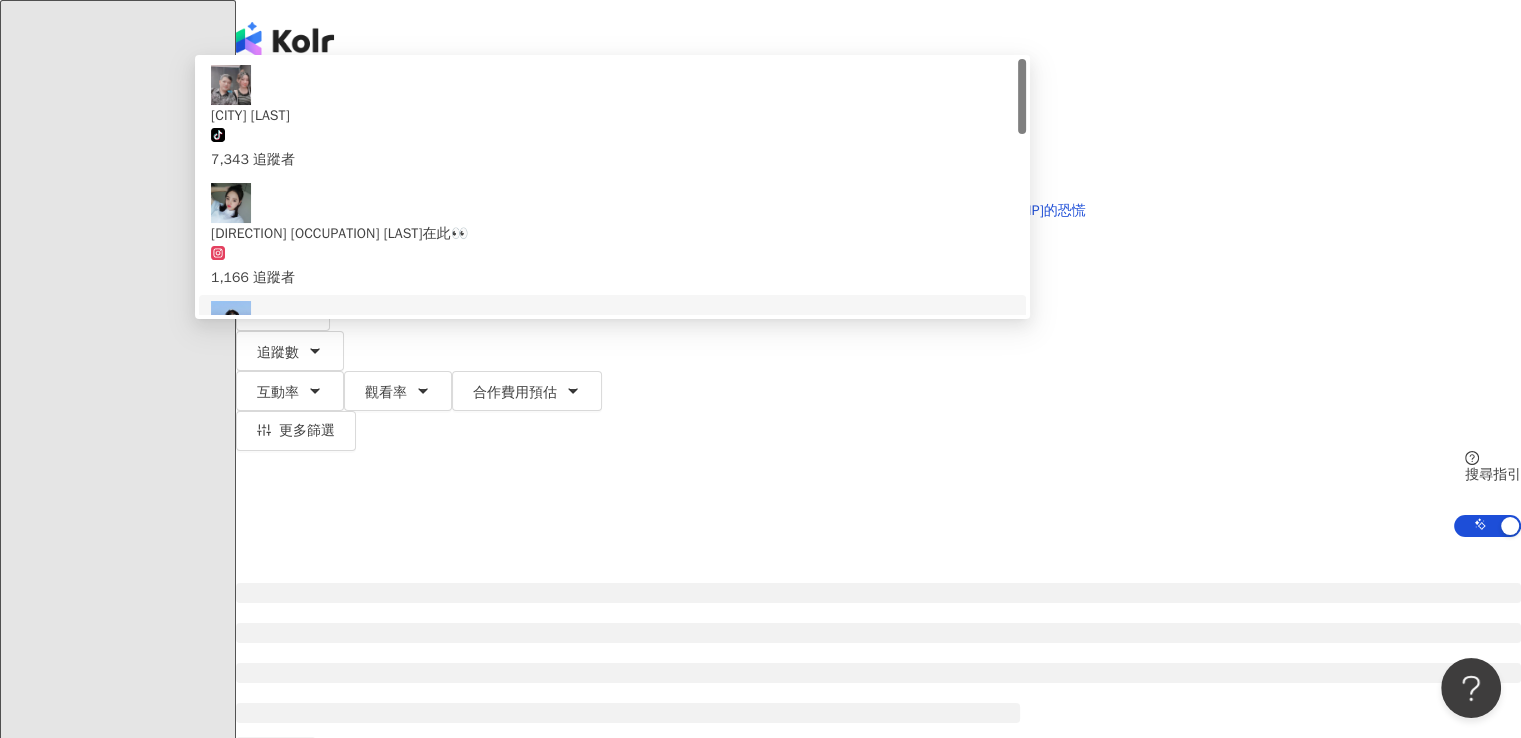 click on "22,477   追蹤者" at bounding box center [612, 385] 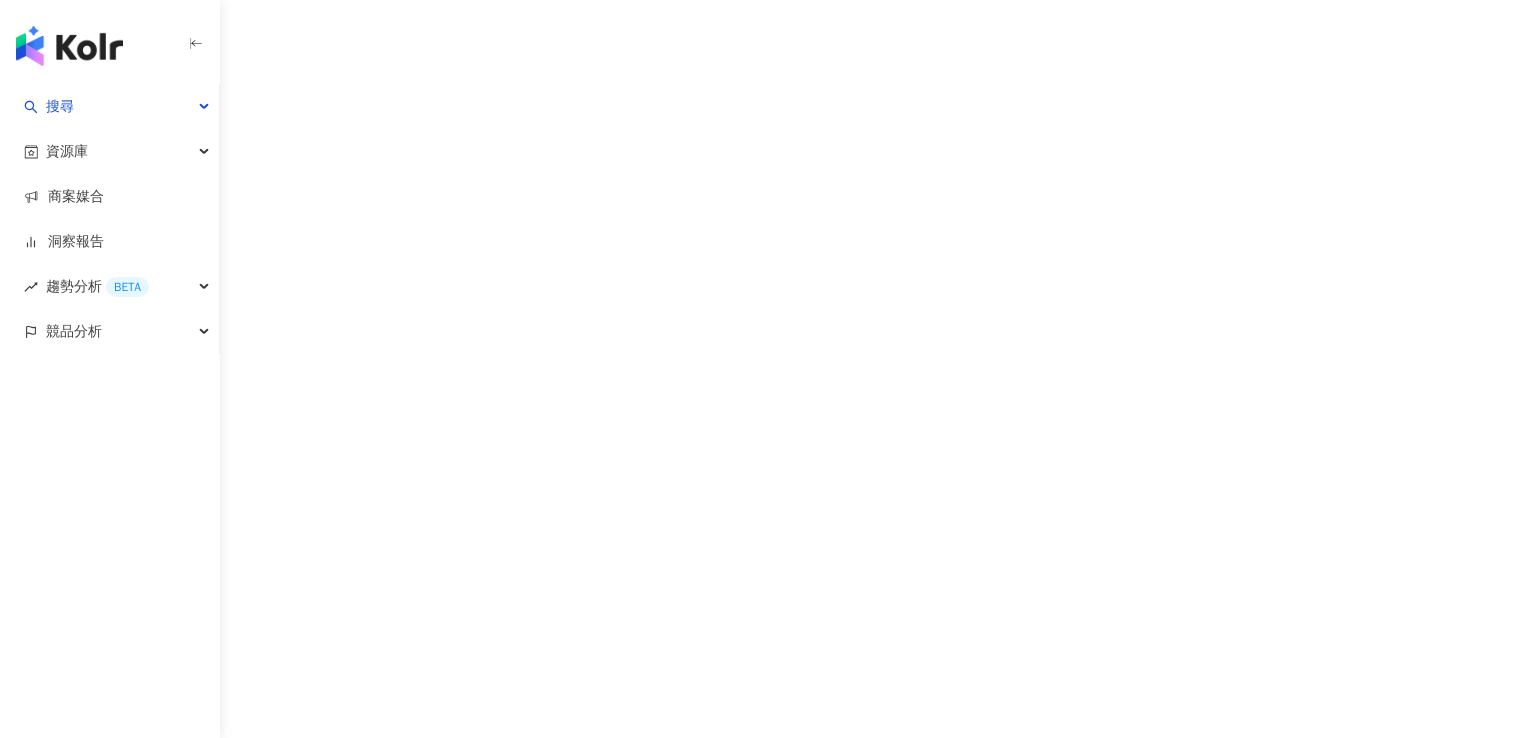 scroll, scrollTop: 0, scrollLeft: 0, axis: both 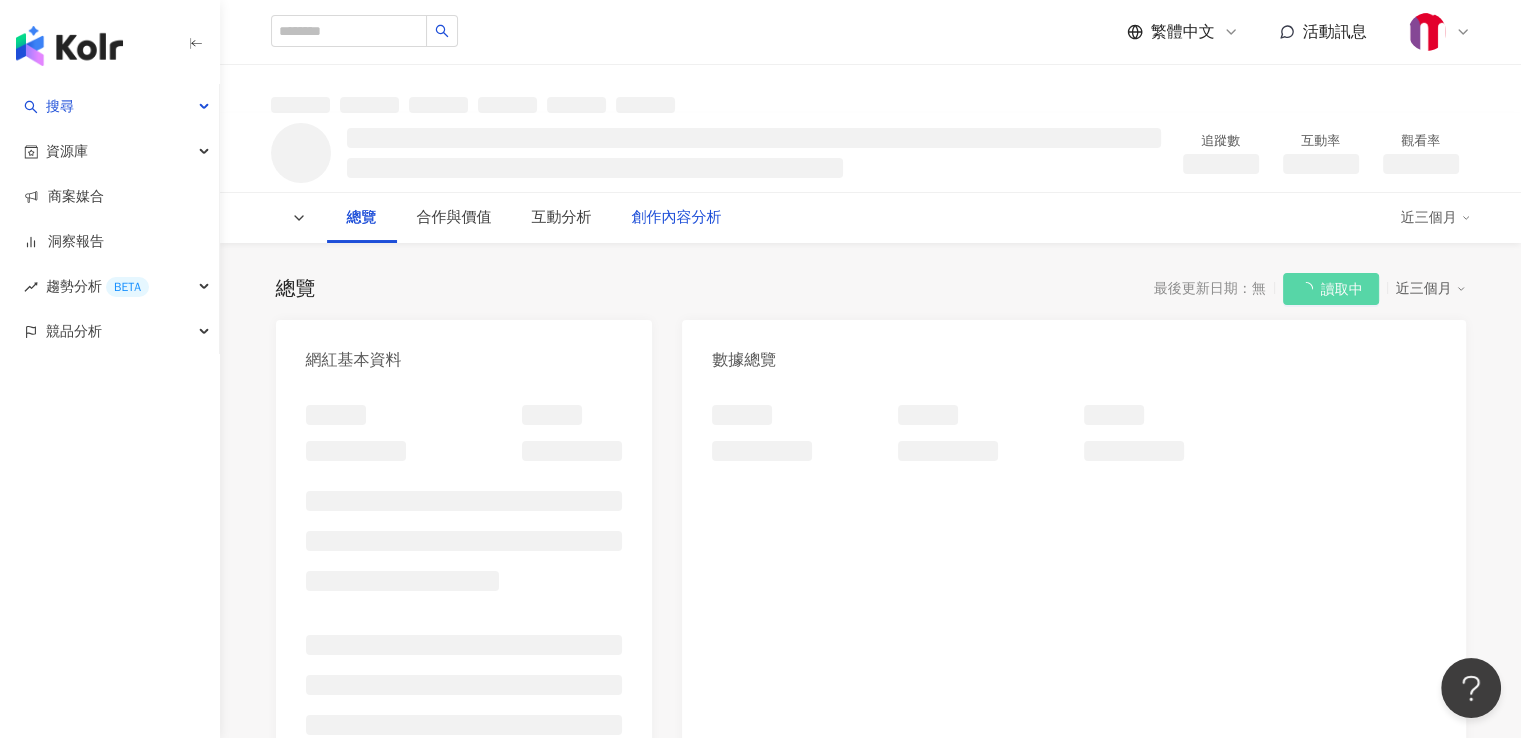 click on "創作內容分析" at bounding box center [677, 218] 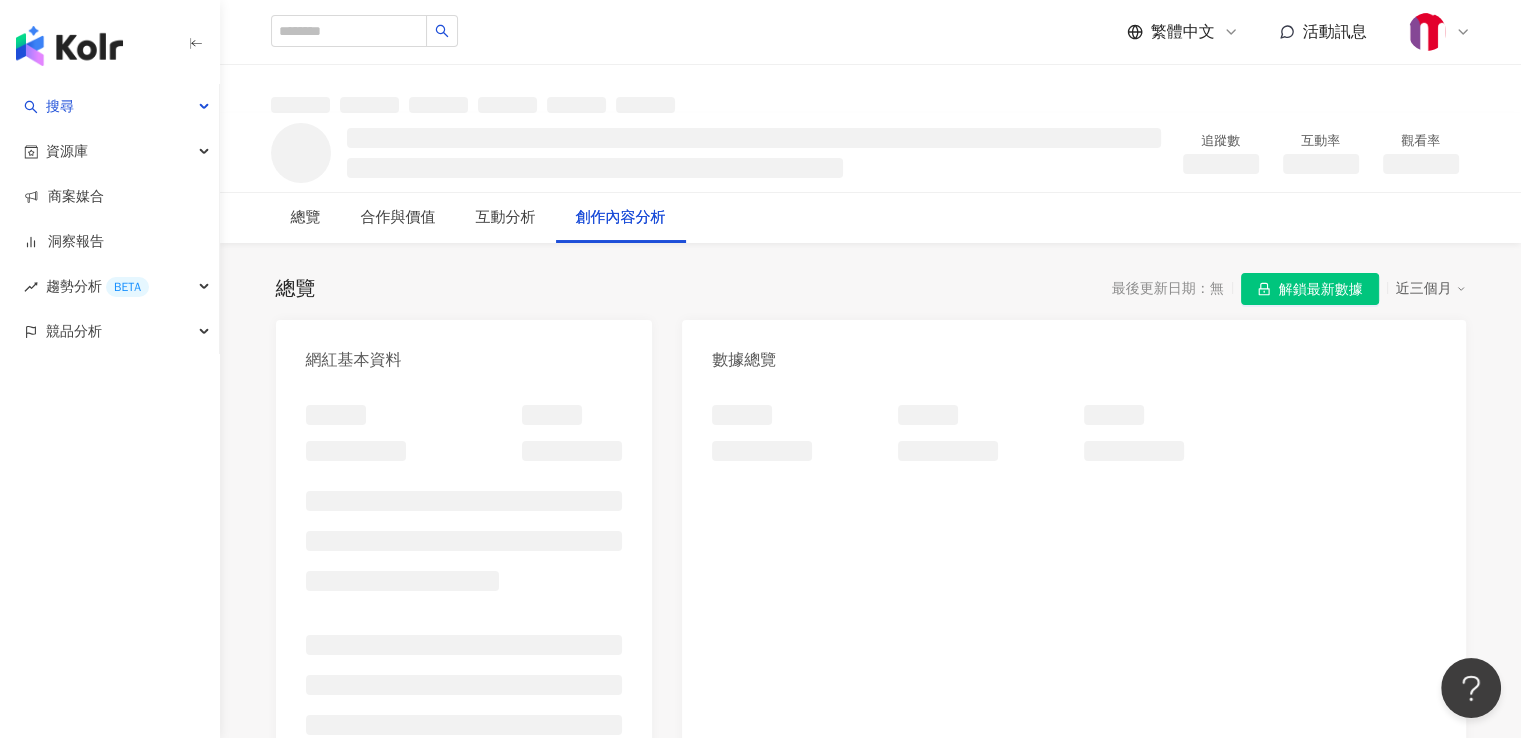 scroll, scrollTop: 2135, scrollLeft: 0, axis: vertical 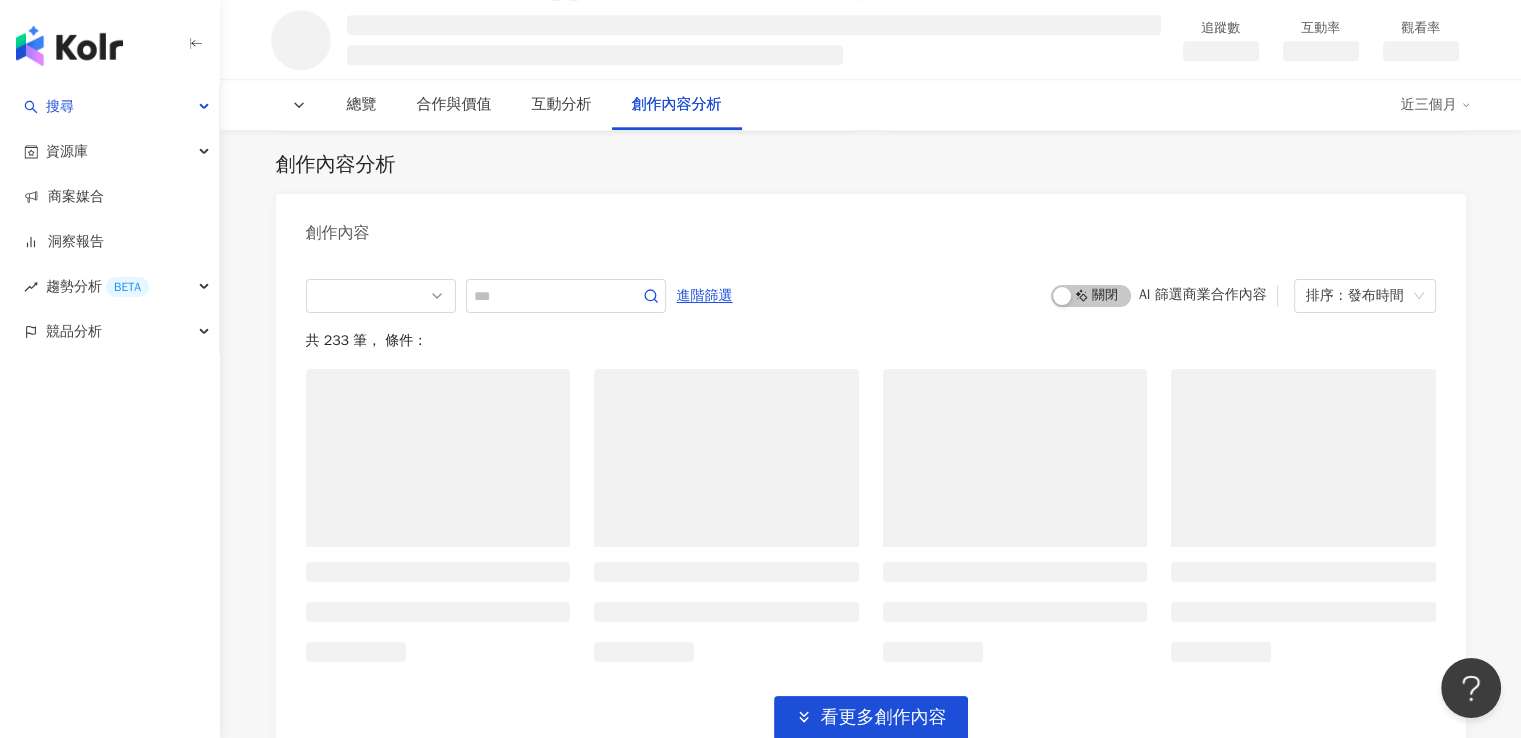 click on "創作內容分析" at bounding box center (677, 105) 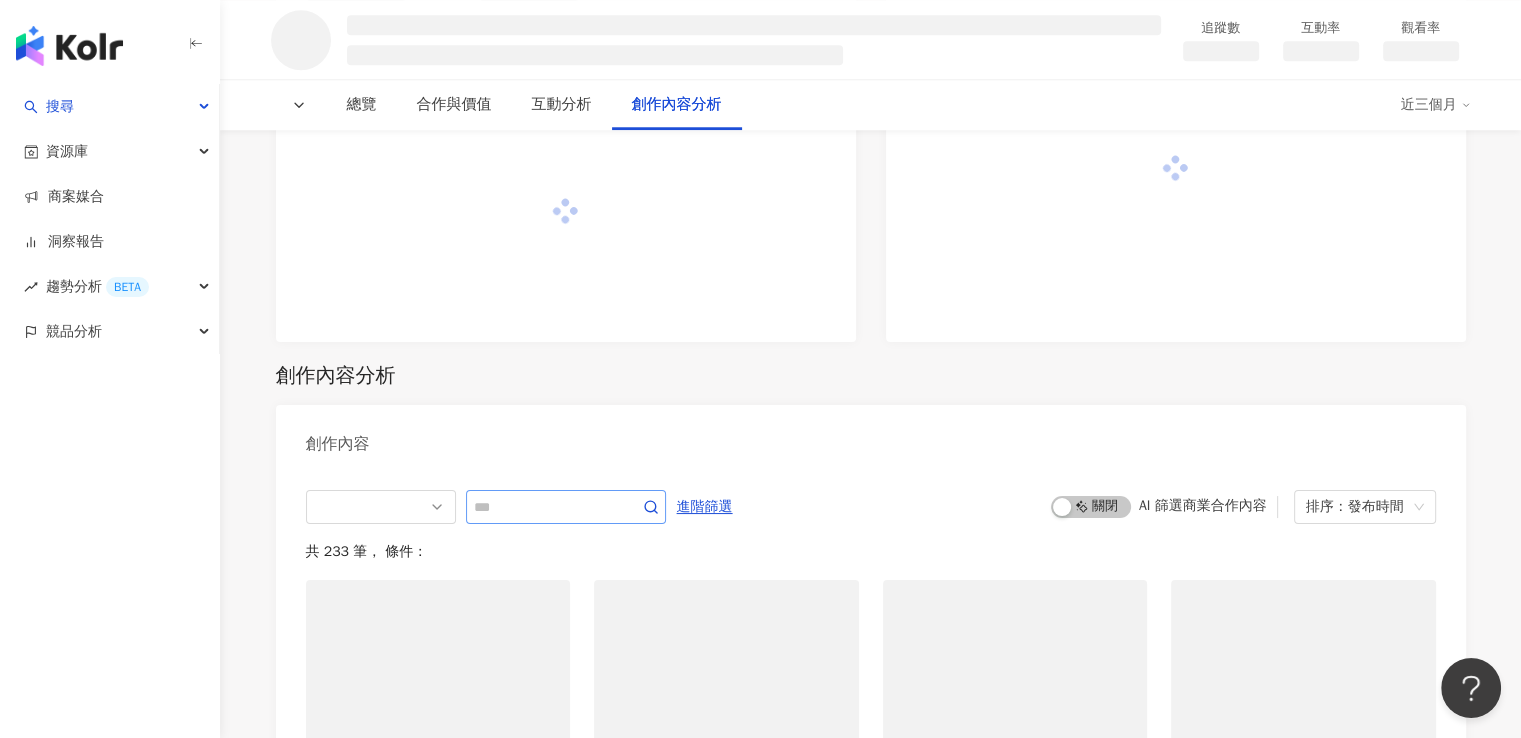 scroll, scrollTop: 1789, scrollLeft: 0, axis: vertical 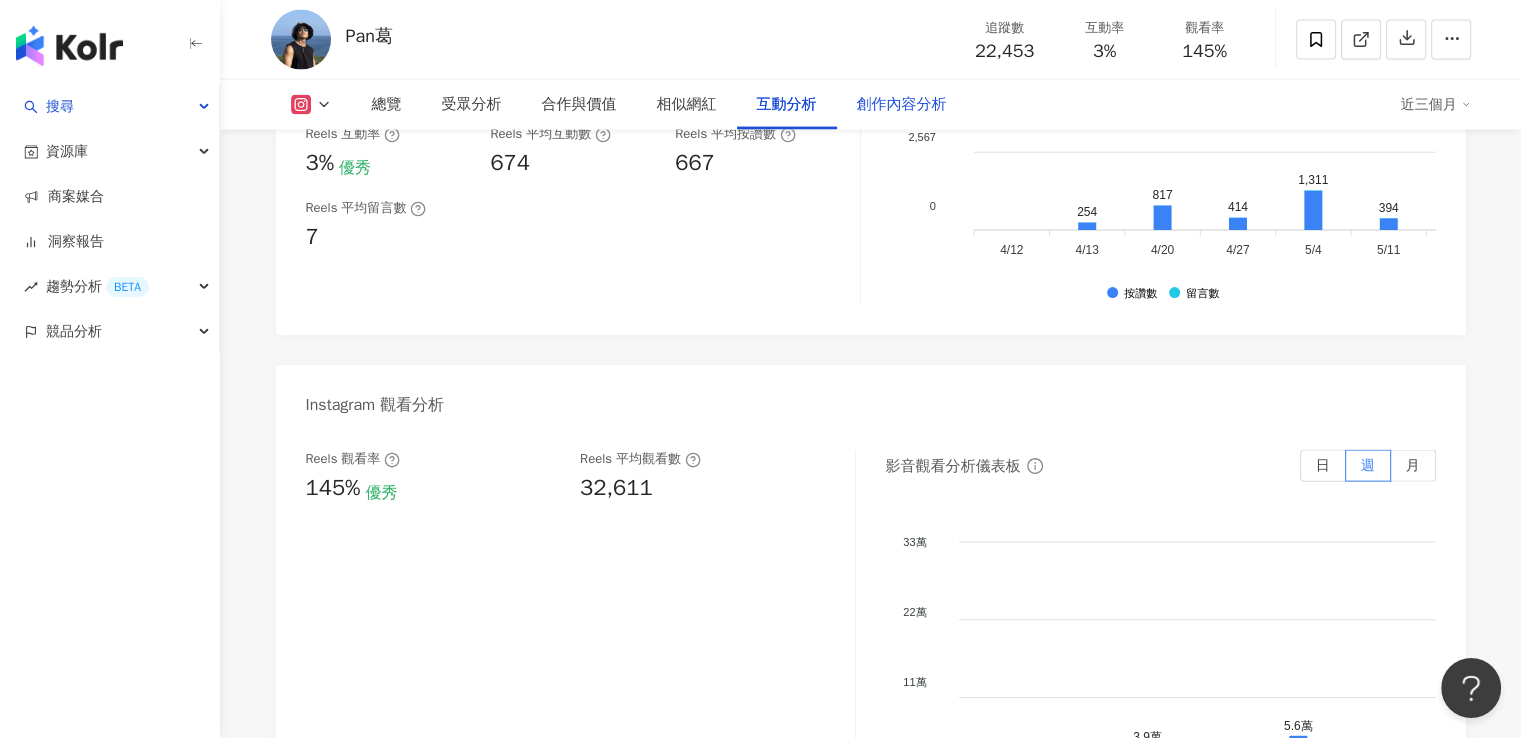 click on "創作內容分析" at bounding box center [902, 105] 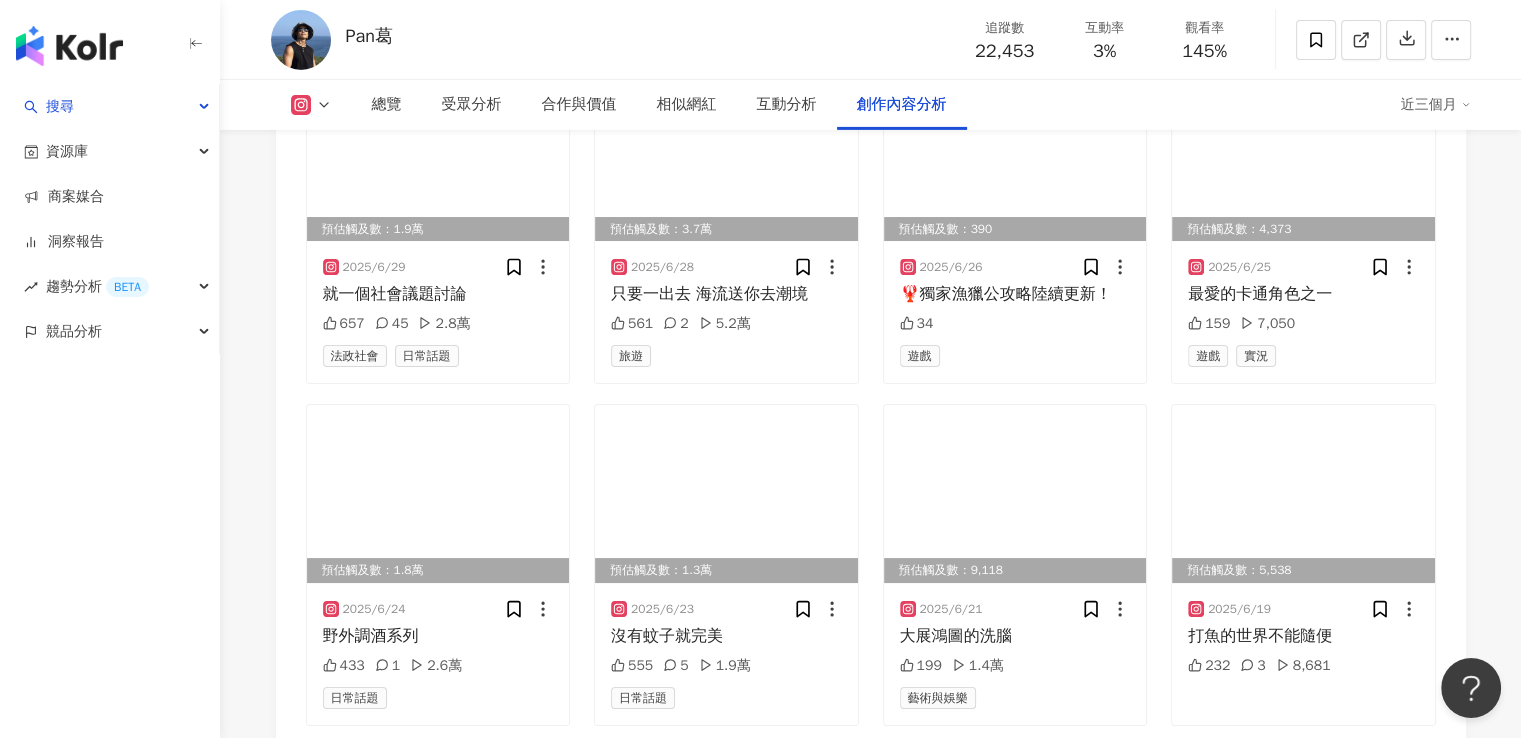 scroll, scrollTop: 6943, scrollLeft: 0, axis: vertical 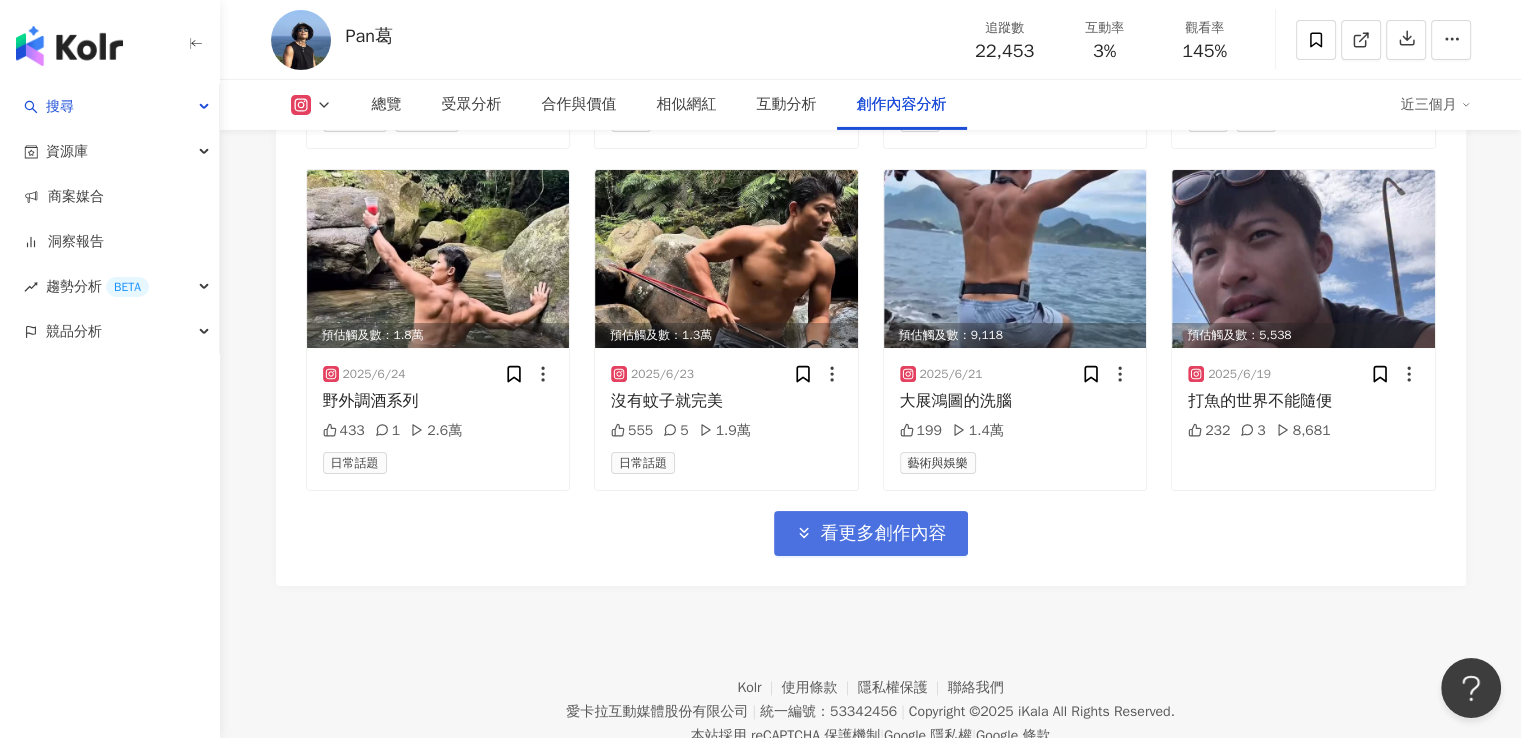 click on "看更多創作內容" at bounding box center [884, 534] 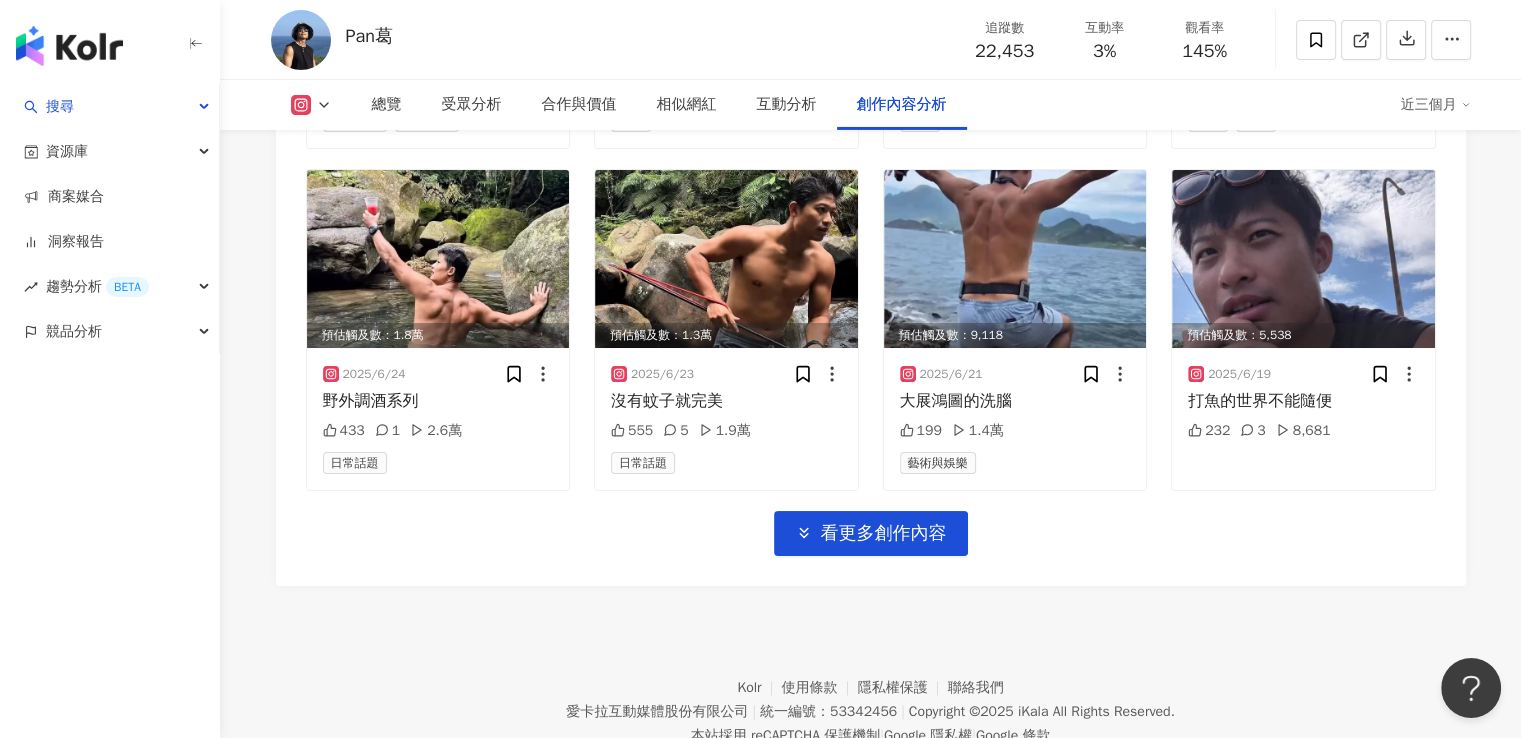 click on "預估觸及數：2,168 2025/7/9 夏天短髮✅ 164 3 3,963 美妝時尚 美髮 預估觸及數：1,624 2025/7/9 不用太多的修飾最舒服 110 1 3,201 美妝時尚 穿搭 商業合作 預估觸及數：3,552 2025/7/1 首頁YT連結有完整影片🍿
#漁獵 #永續 113 5,900 法政社會 預估觸及數：4,853 2025/6/30 加入我的行列 229 2 7,721 預估觸及數：1.9萬 2025/6/29 就一個社會議題討論 657 45 2.8萬 法政社會 日常話題 預估觸及數：3.7萬 2025/6/28 只要一出去 海流送你去潮境 561 2 5.2萬 旅遊 預估觸及數：390 2025/6/26 🦞獨家漁獵公攻略陸續更新！ 34 遊戲 預估觸及數：4,373 2025/6/25 最愛的卡通角色之一 159 7,050 遊戲 實況 預估觸及數：1.8萬 2025/6/24 野外調酒系列 433 1 2.6萬 日常話題 預估觸及數：1.3萬 2025/6/23 沒有蚊子就完美 555 5 1.9萬 日常話題 預估觸及數：9,118 2025/6/21 大展鴻圖的洗腦 199 1.4萬 藝術與娛樂 預估觸及數：5,538 2025/6/19 232 3 8,681" at bounding box center [871, -23] 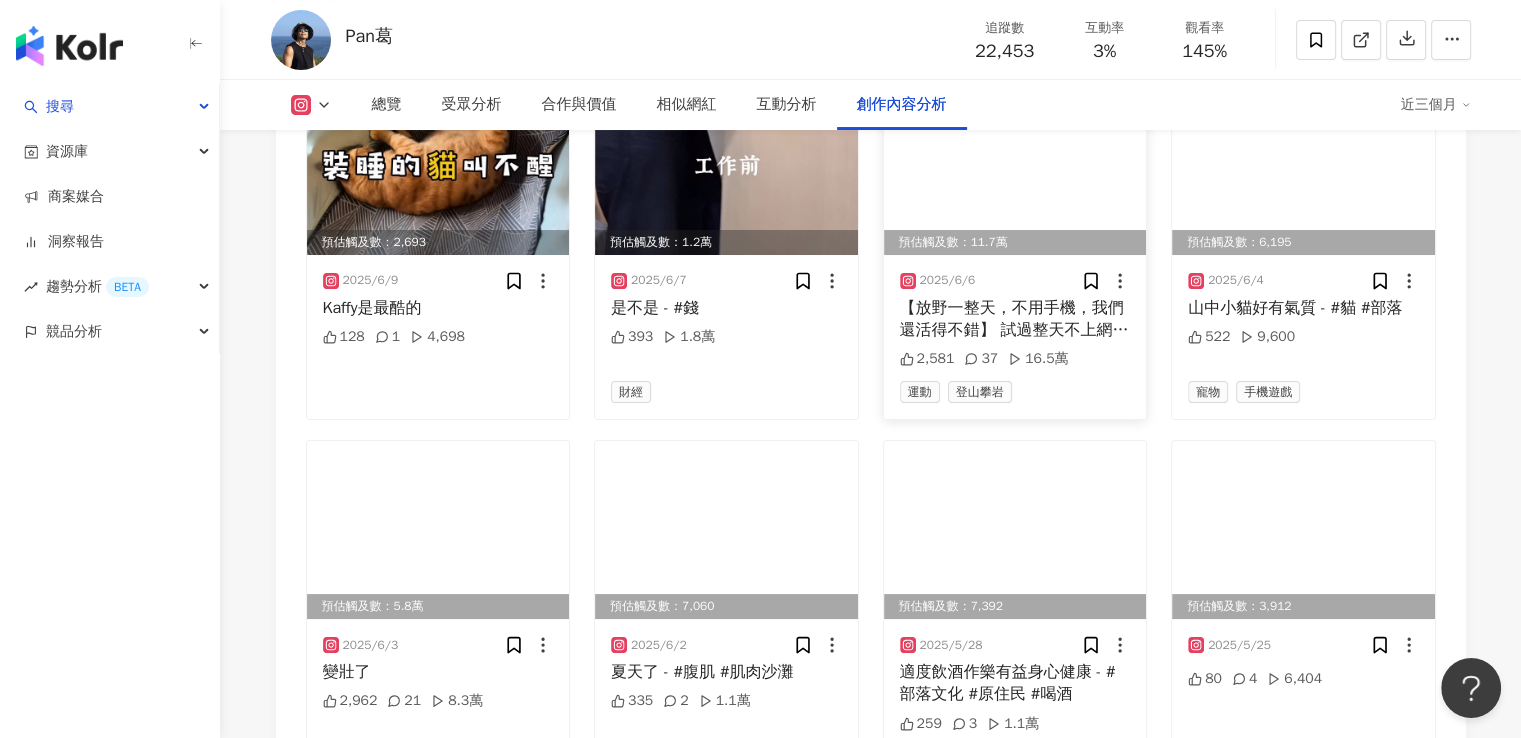 scroll, scrollTop: 7643, scrollLeft: 0, axis: vertical 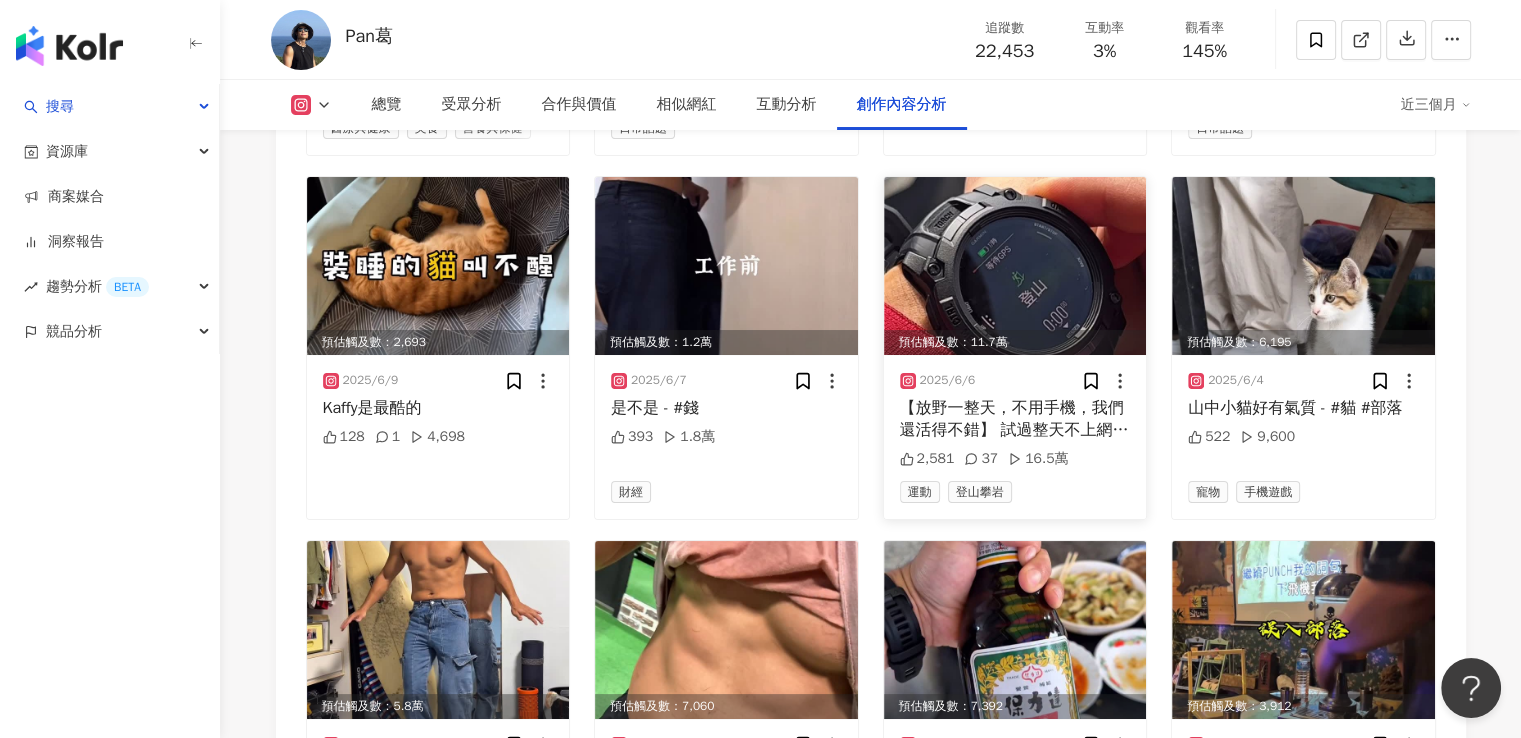 click at bounding box center (1015, 266) 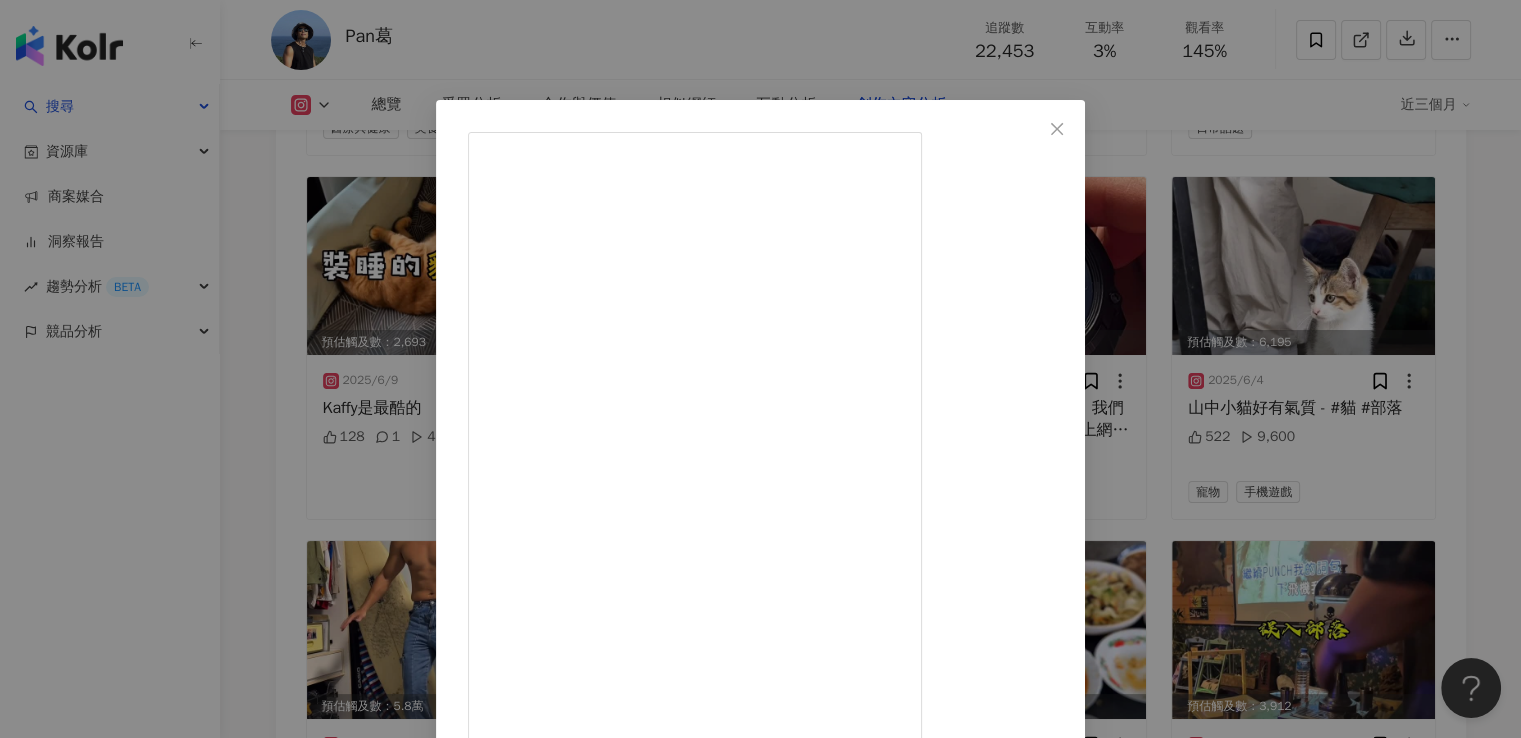 scroll, scrollTop: 100, scrollLeft: 0, axis: vertical 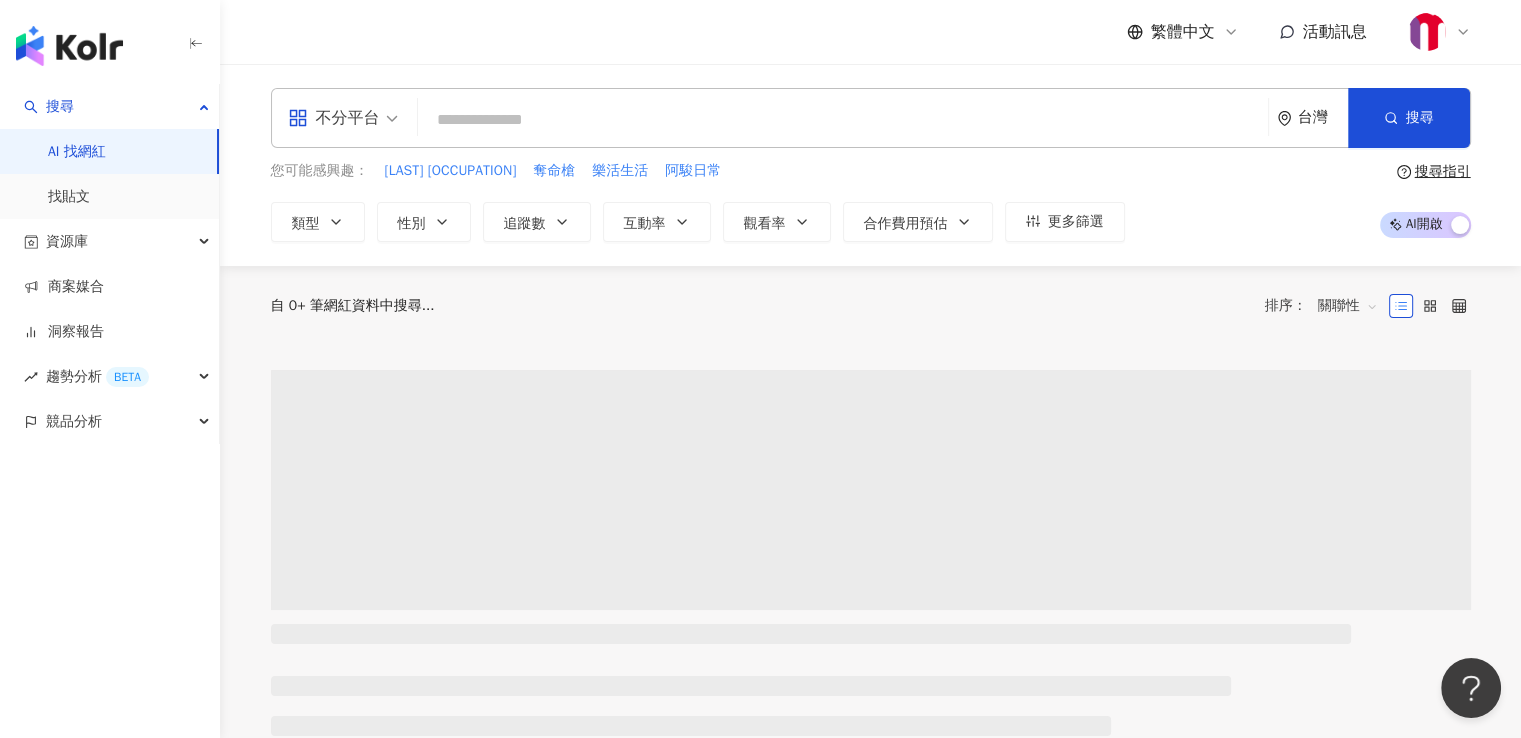 click at bounding box center [843, 120] 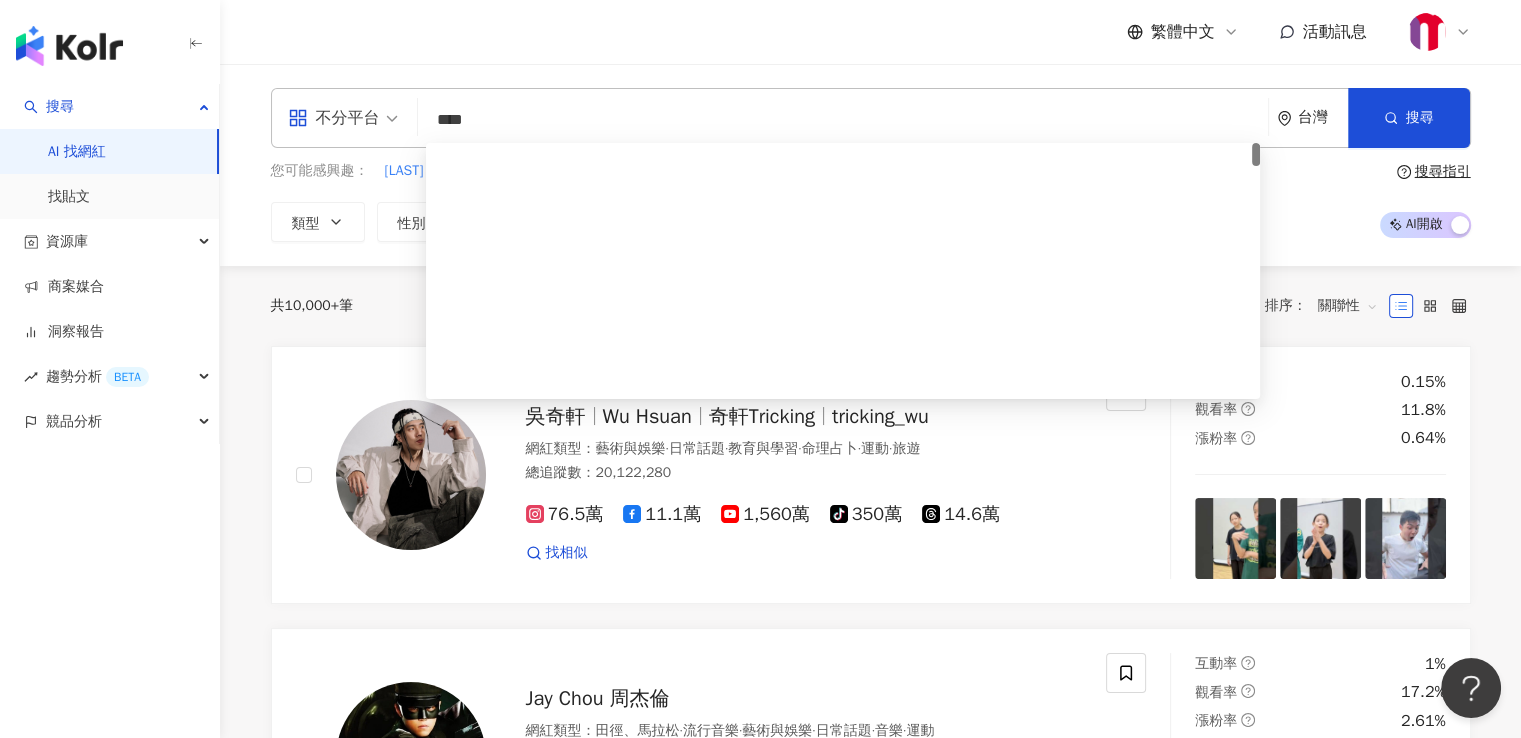 scroll, scrollTop: 0, scrollLeft: 0, axis: both 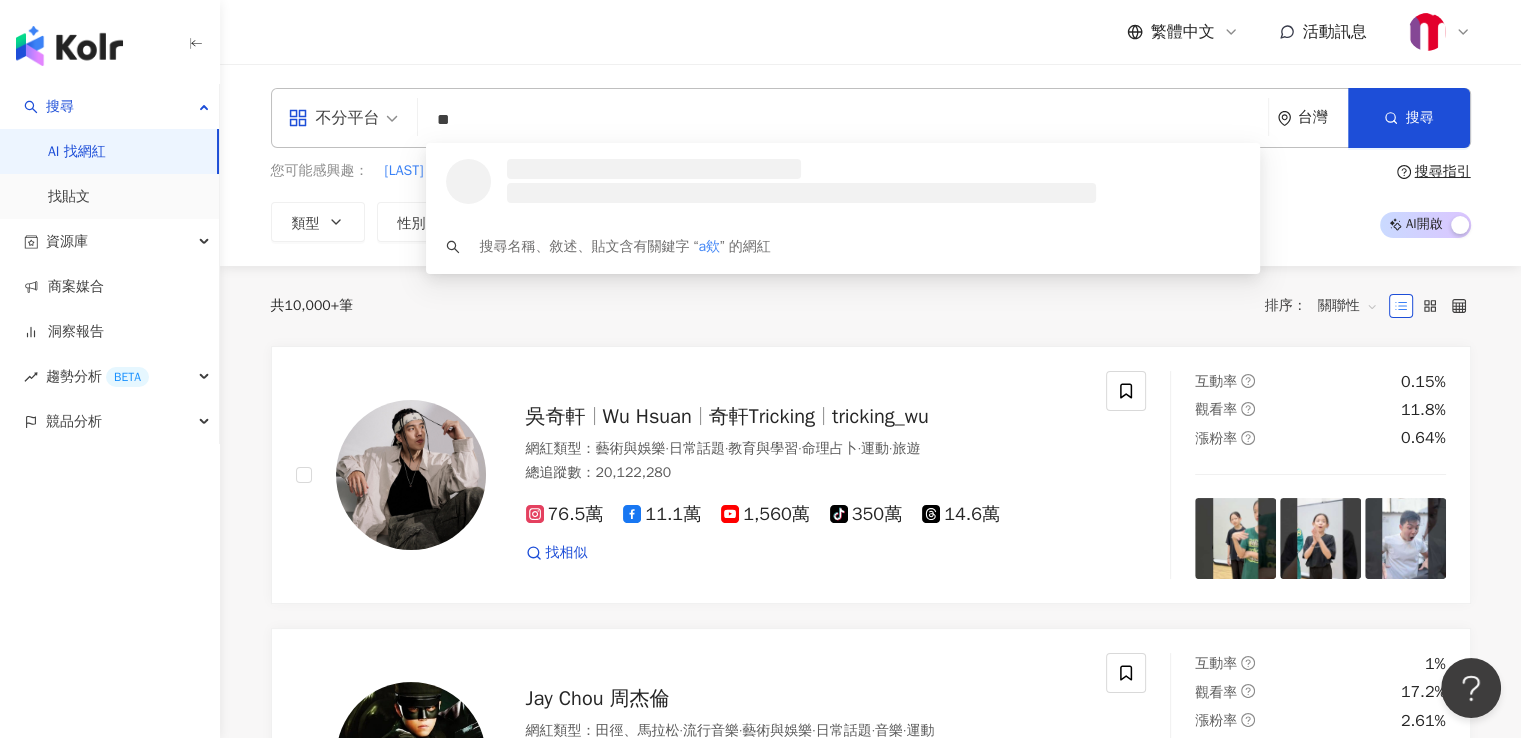 type on "*" 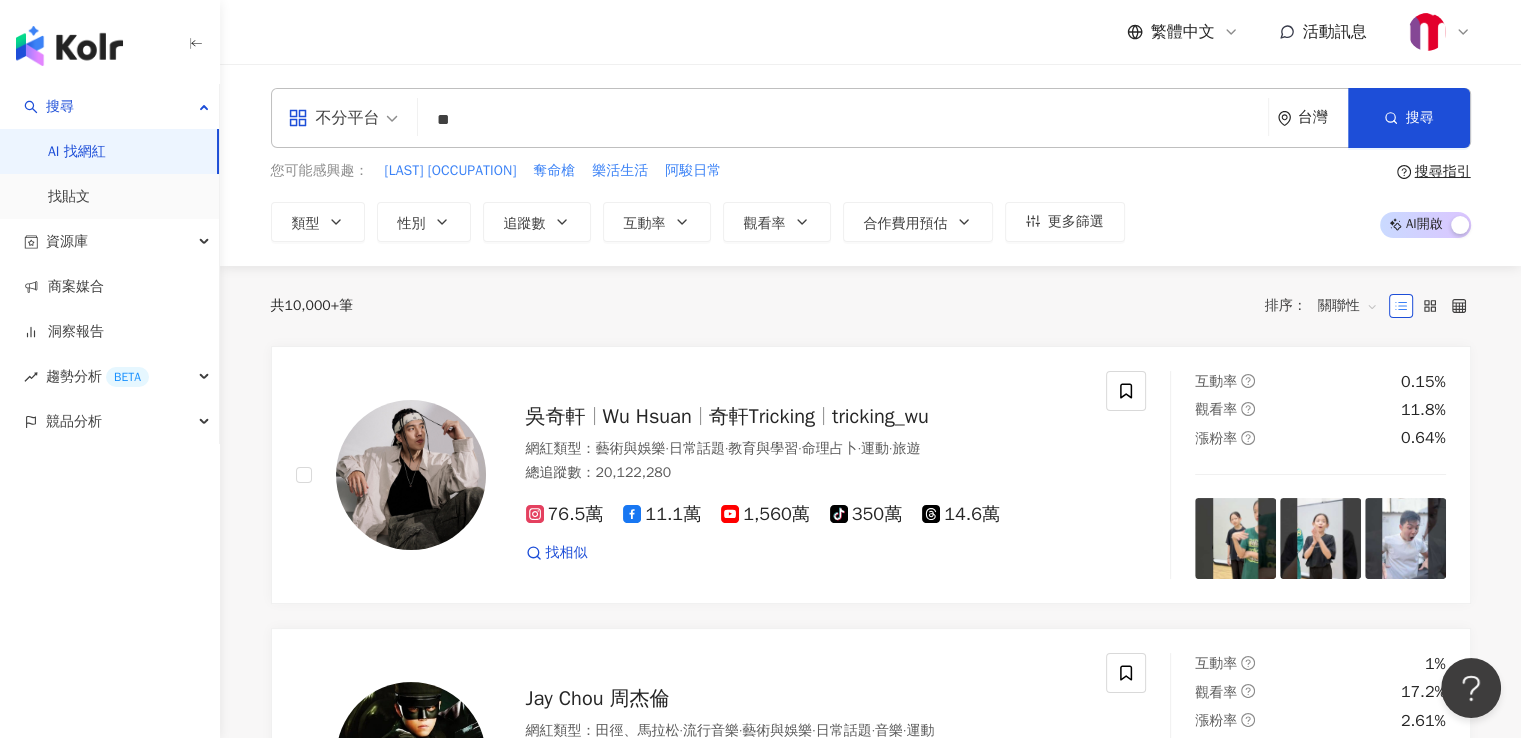 type on "**" 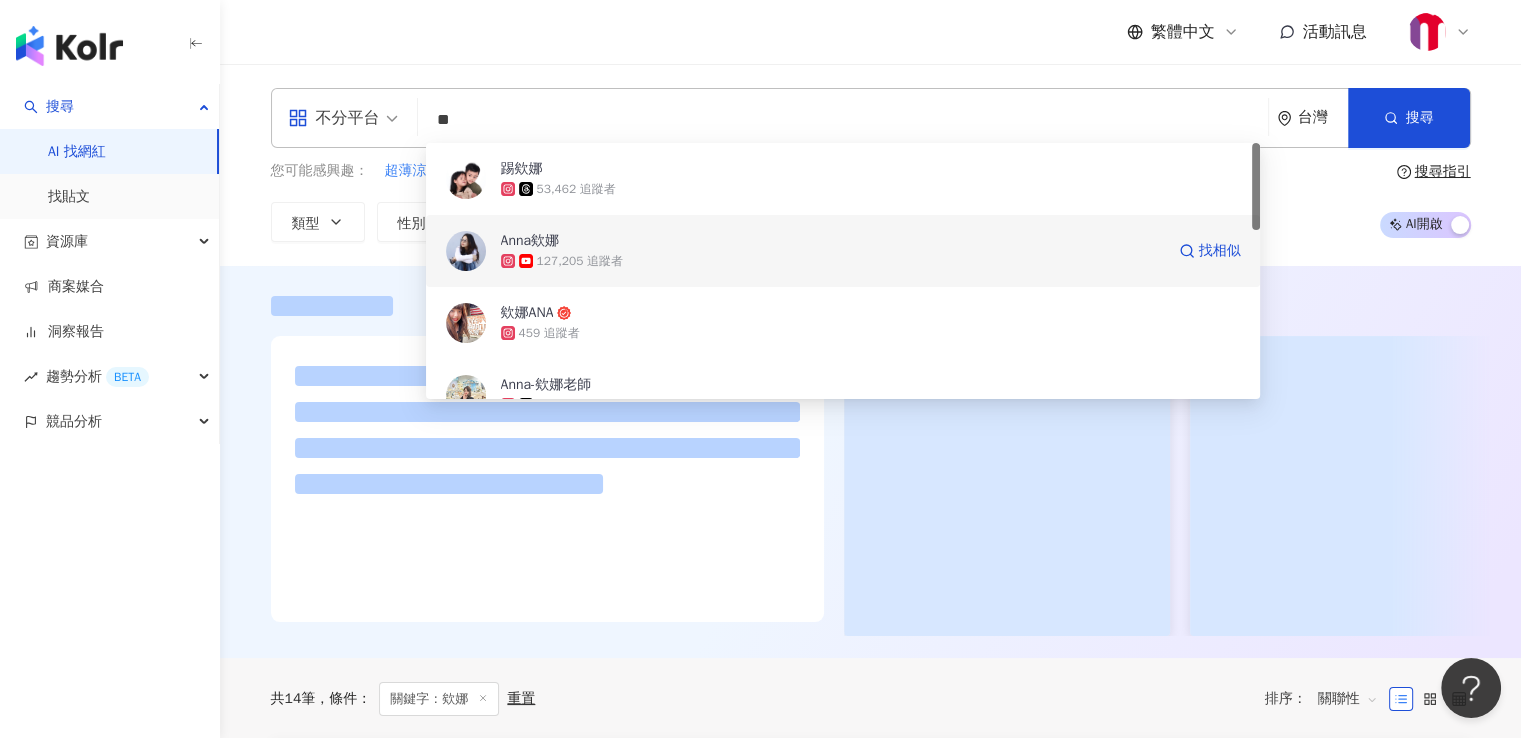 click on "127,205   追蹤者" at bounding box center [832, 261] 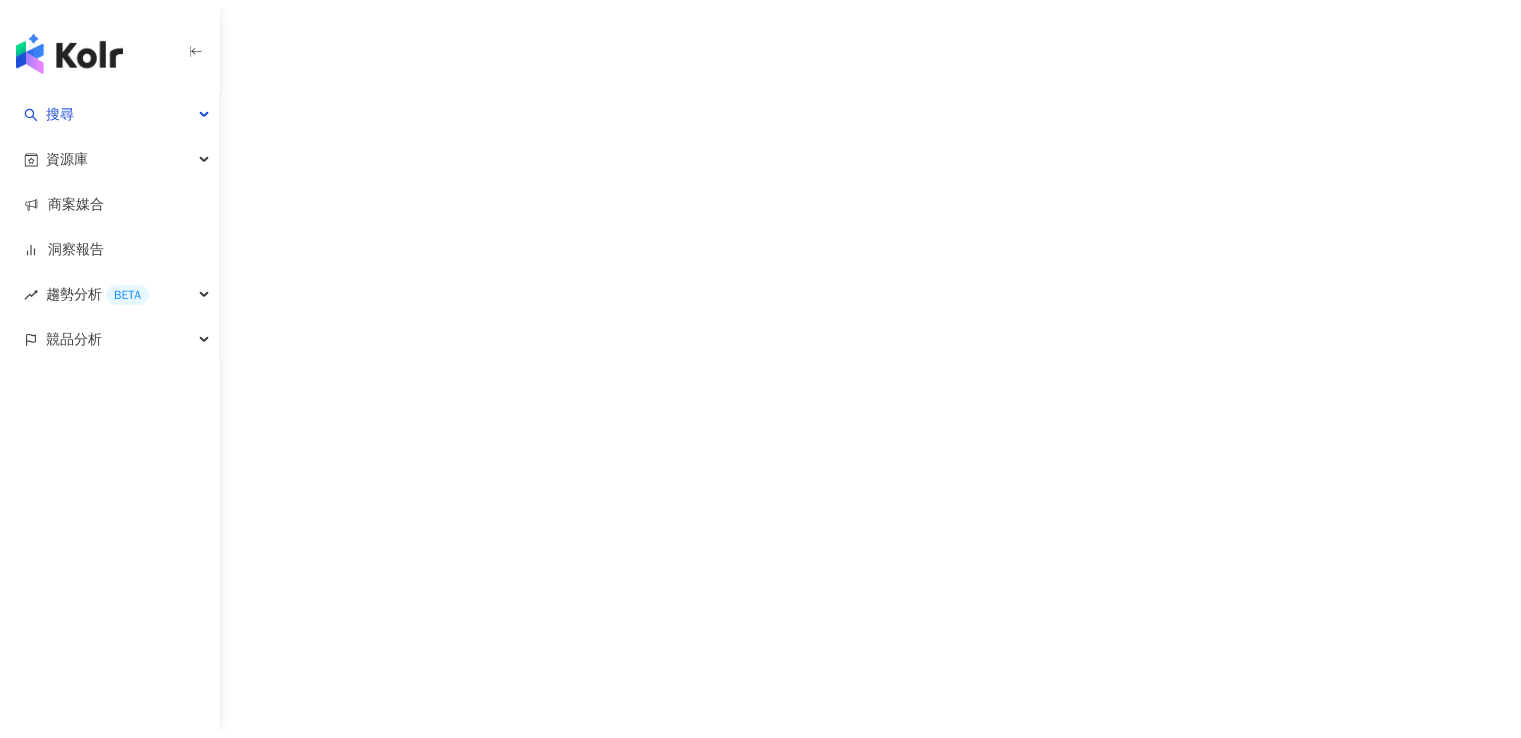 scroll, scrollTop: 0, scrollLeft: 0, axis: both 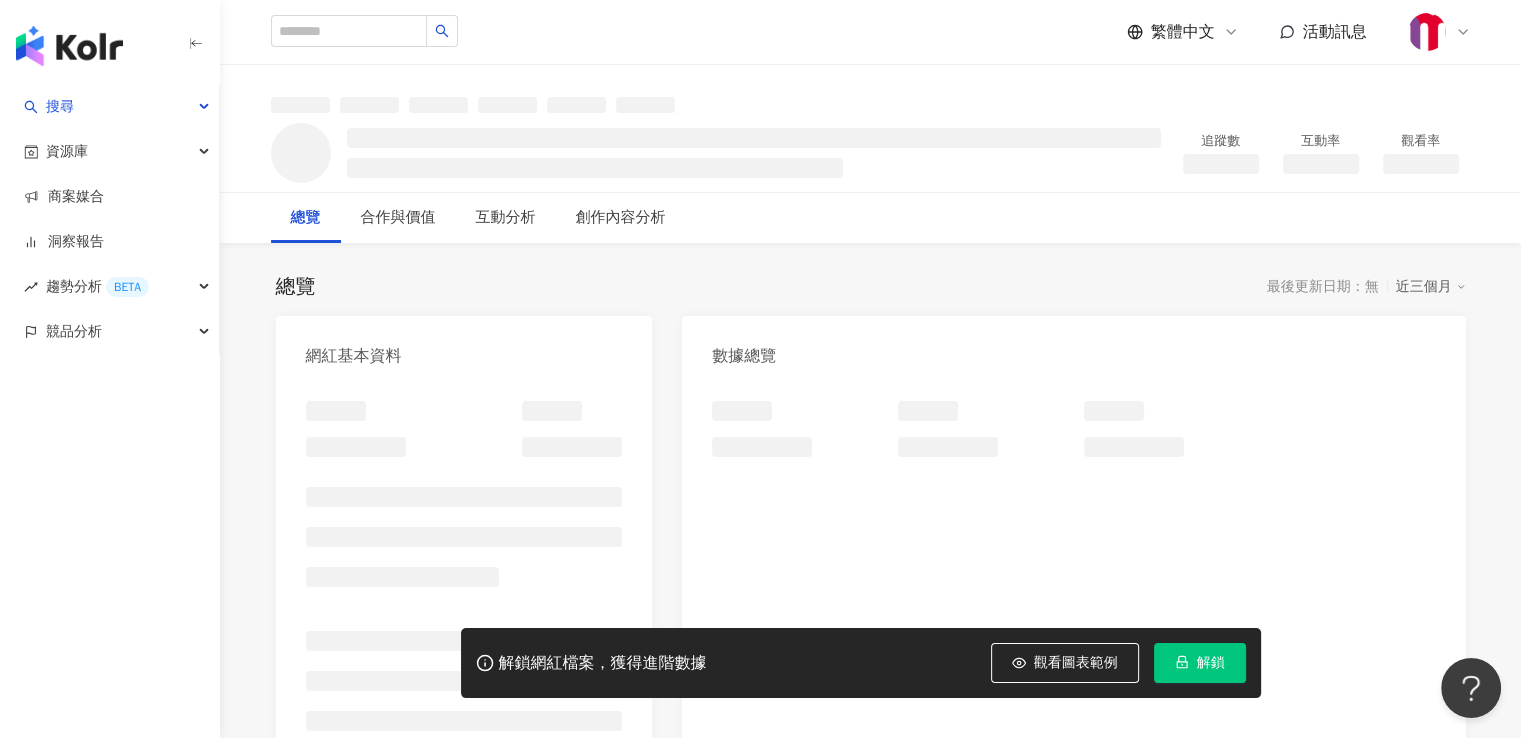 click on "解鎖" at bounding box center [1200, 663] 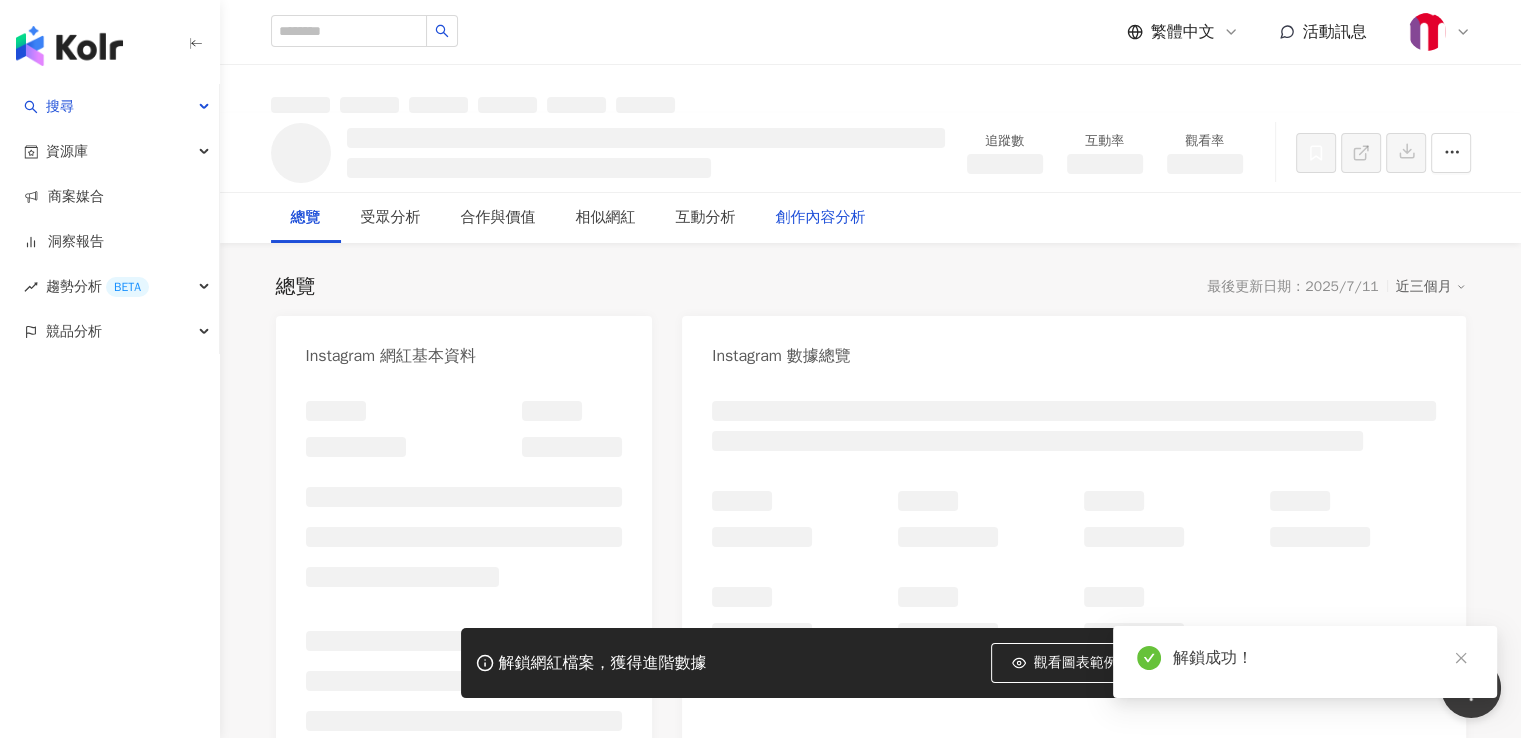 click on "創作內容分析" at bounding box center [821, 218] 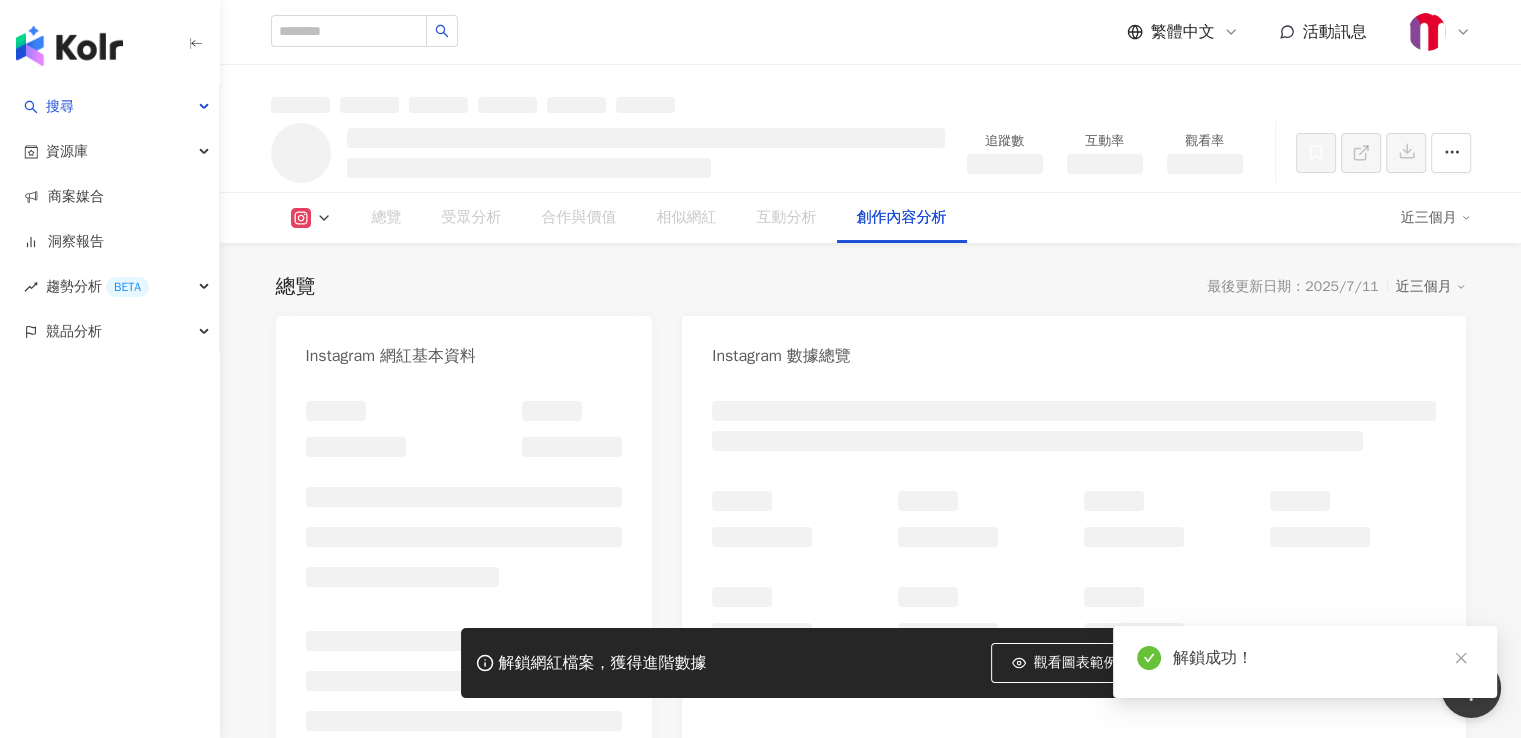 scroll, scrollTop: 4871, scrollLeft: 0, axis: vertical 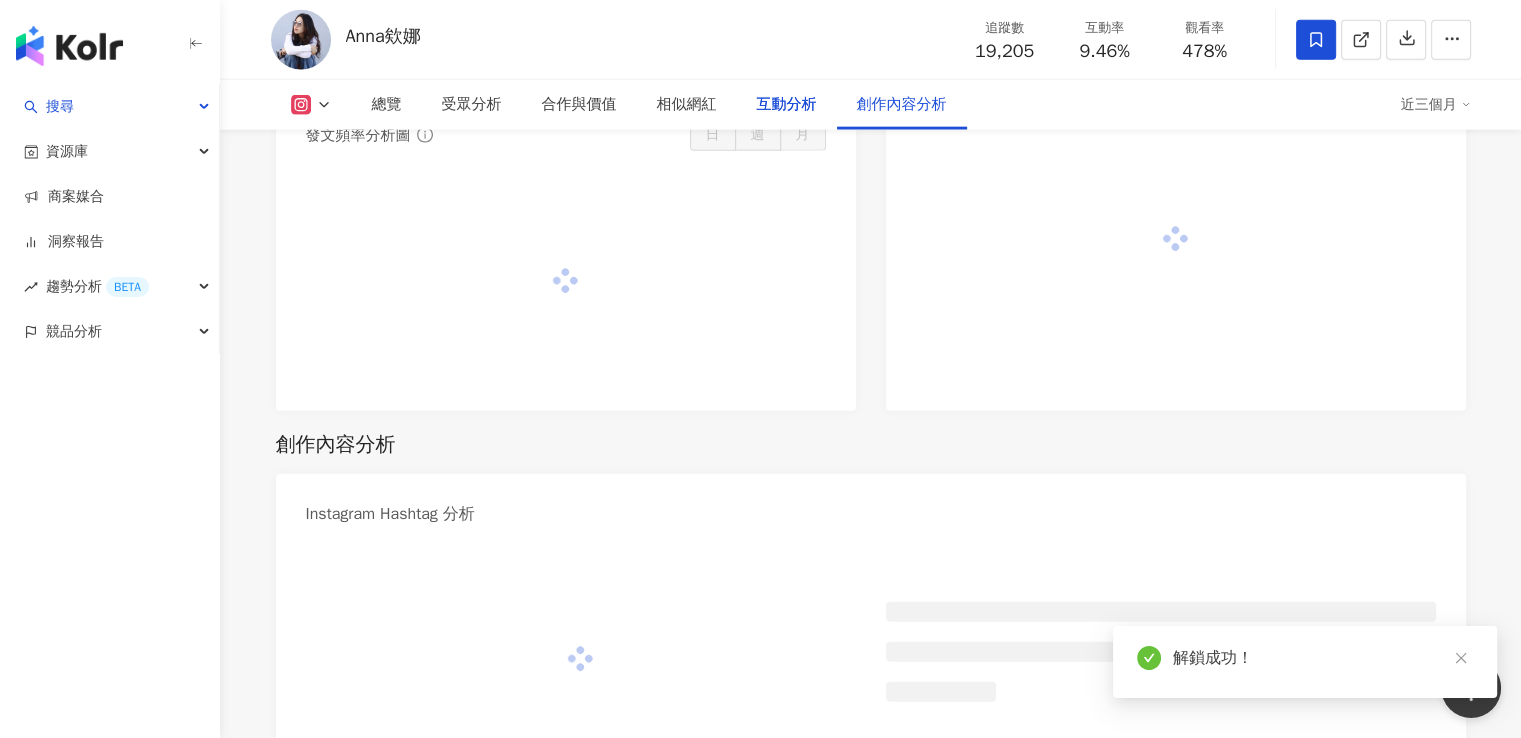 click on "創作內容分析" at bounding box center [902, 105] 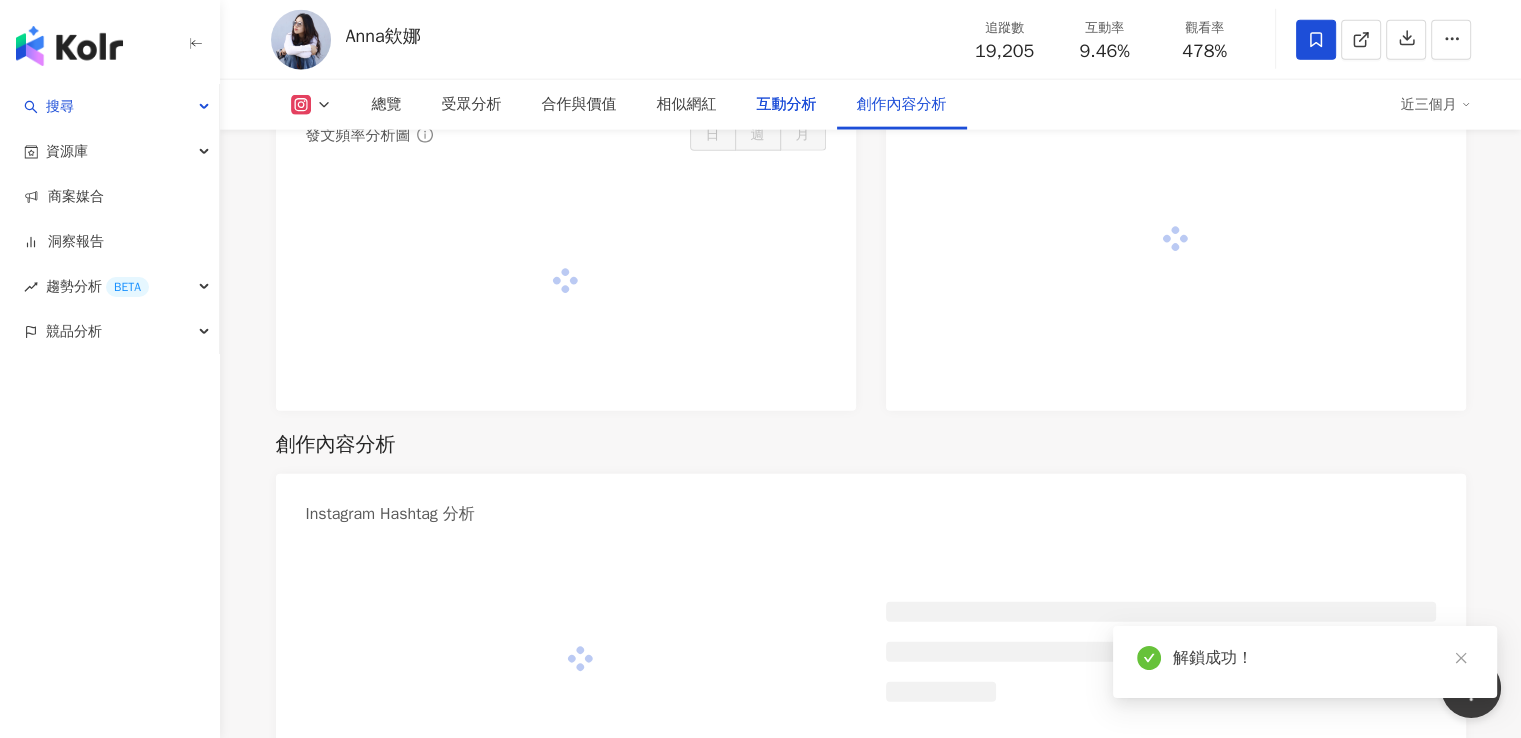click on "創作內容分析" at bounding box center (902, 105) 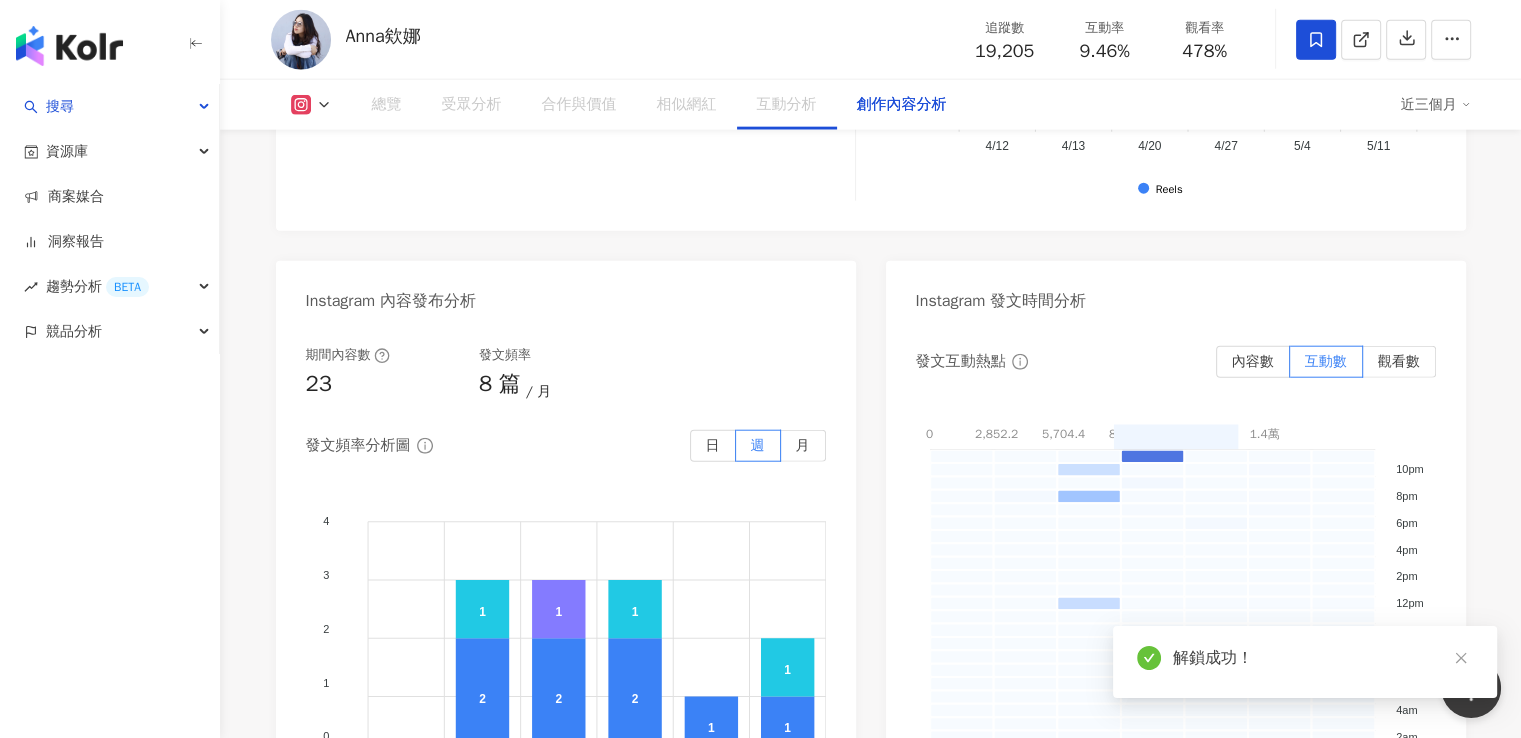 click on "創作內容分析" at bounding box center (902, 105) 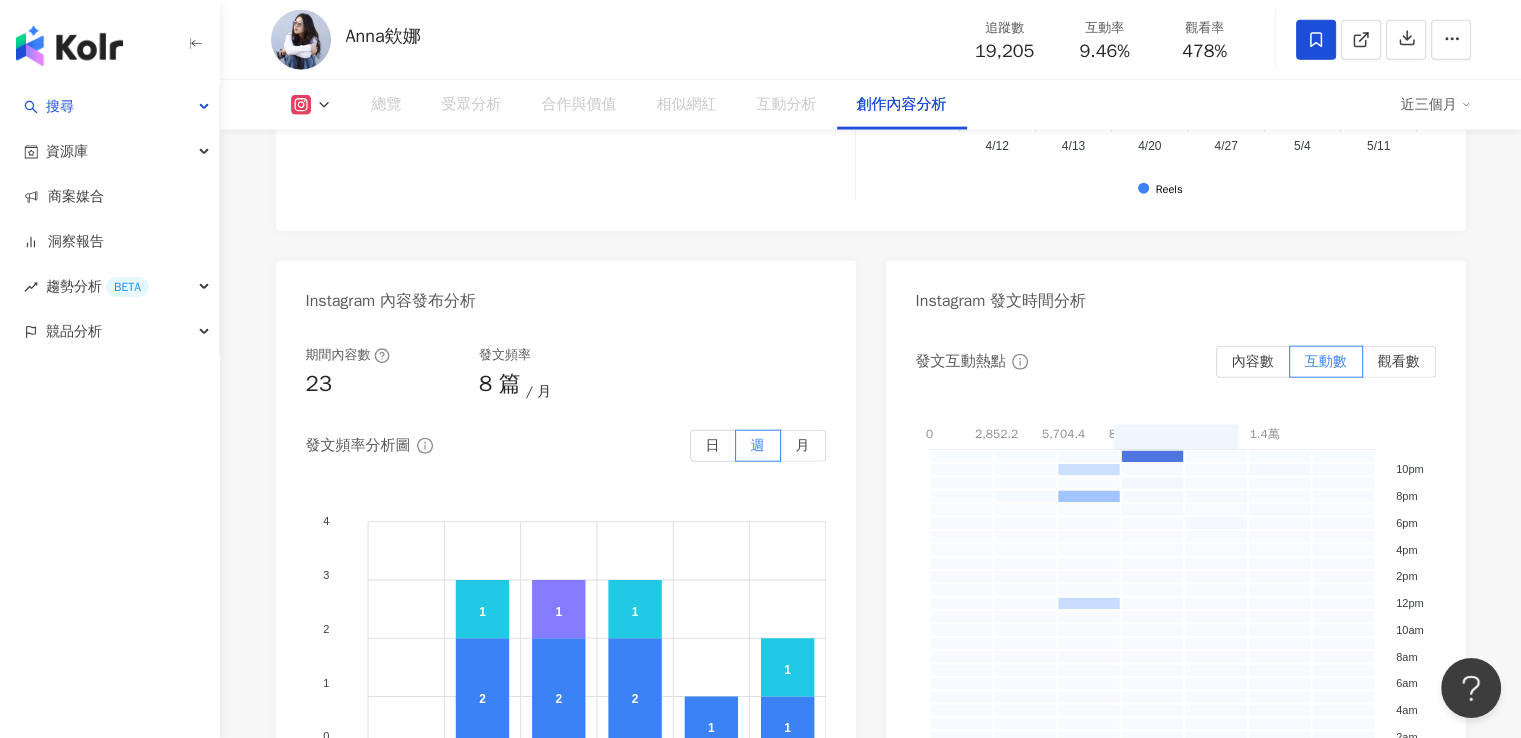 scroll, scrollTop: 5204, scrollLeft: 0, axis: vertical 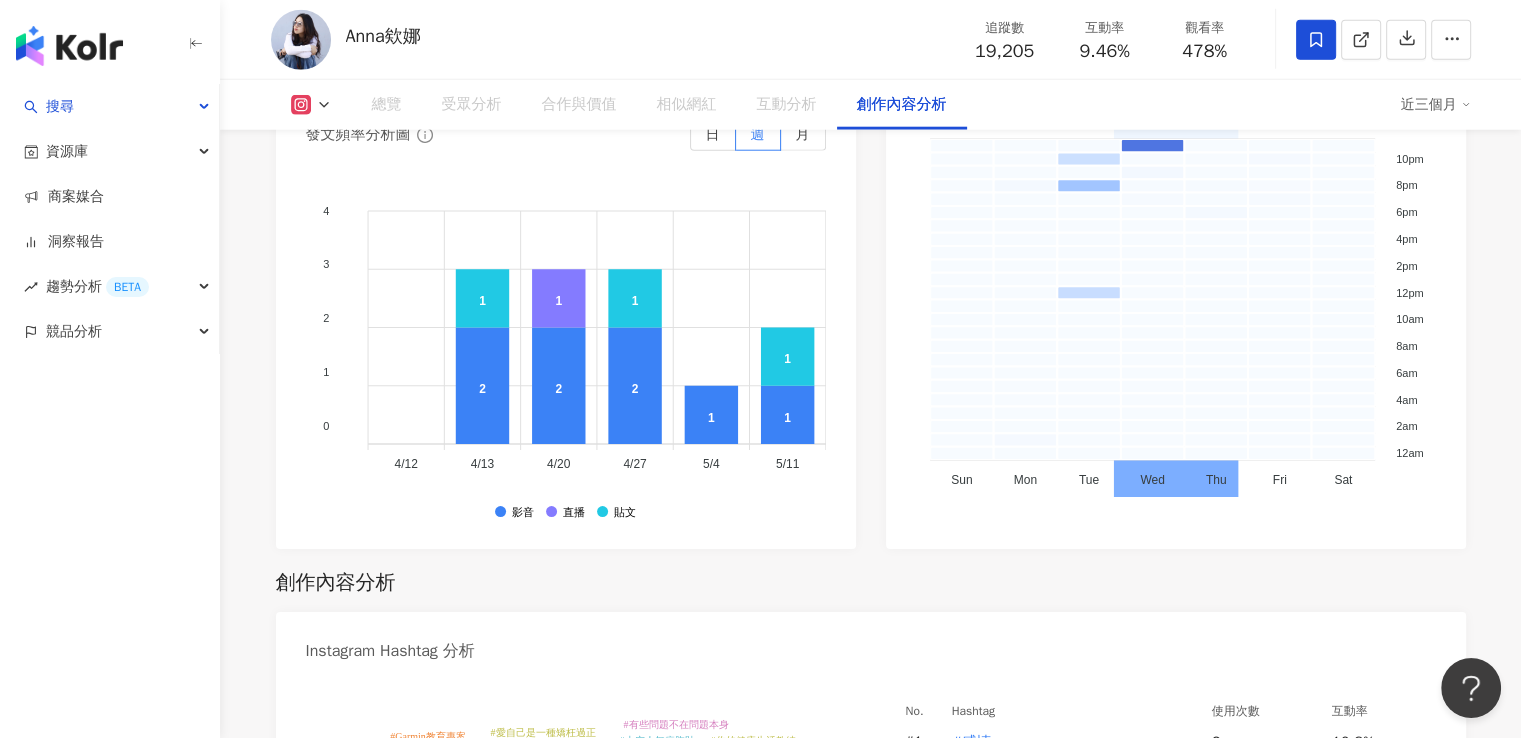 click on "創作內容分析" at bounding box center (902, 105) 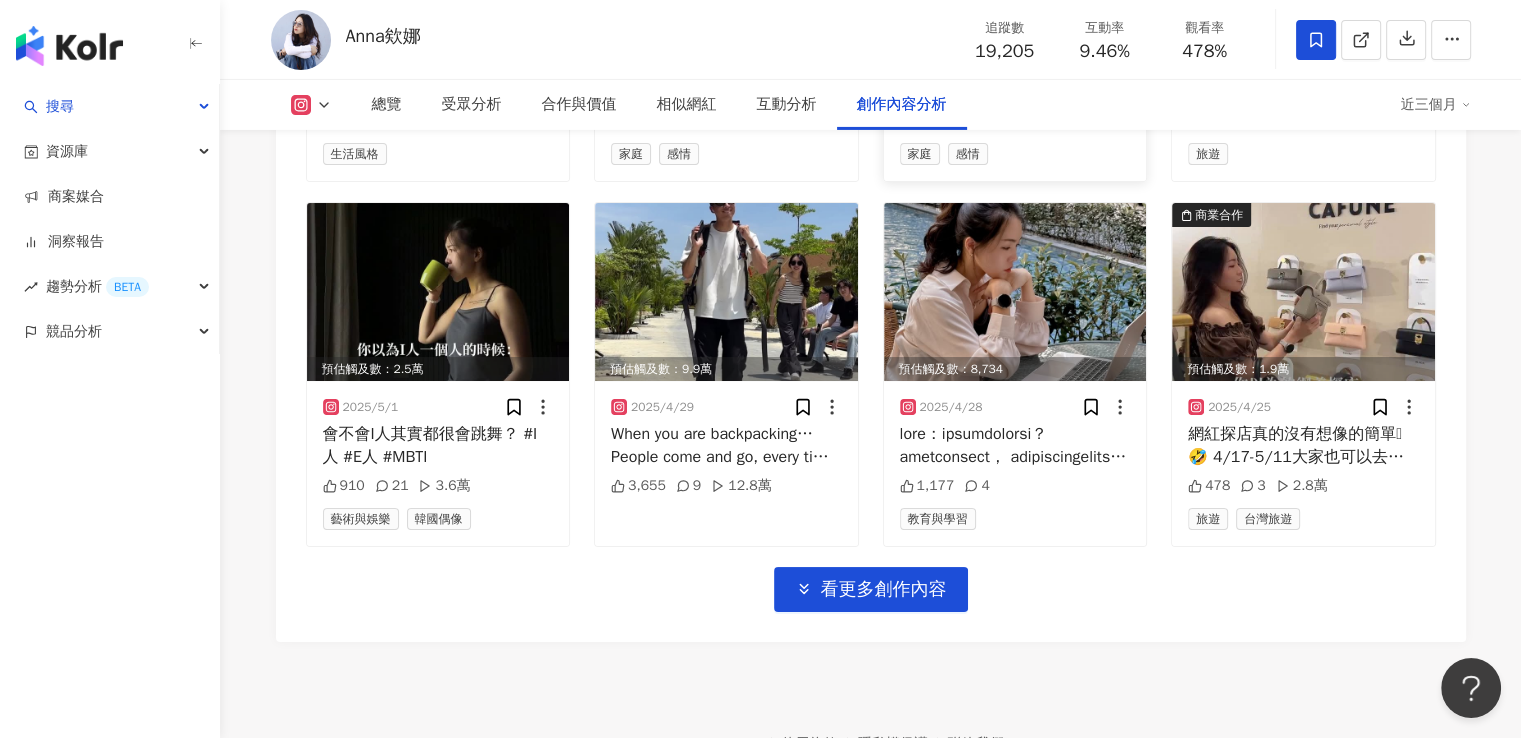 scroll, scrollTop: 7056, scrollLeft: 0, axis: vertical 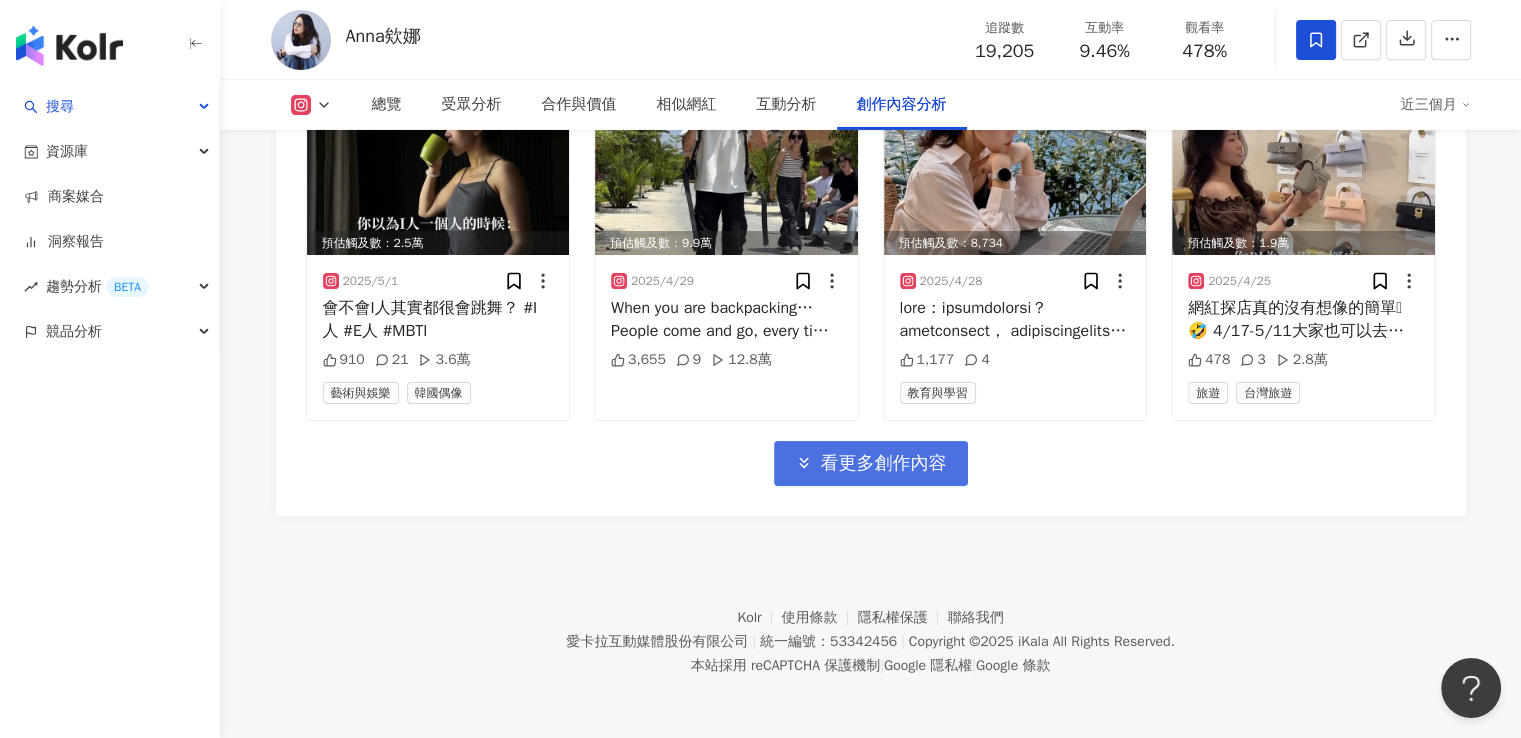 click on "看更多創作內容" at bounding box center (884, 464) 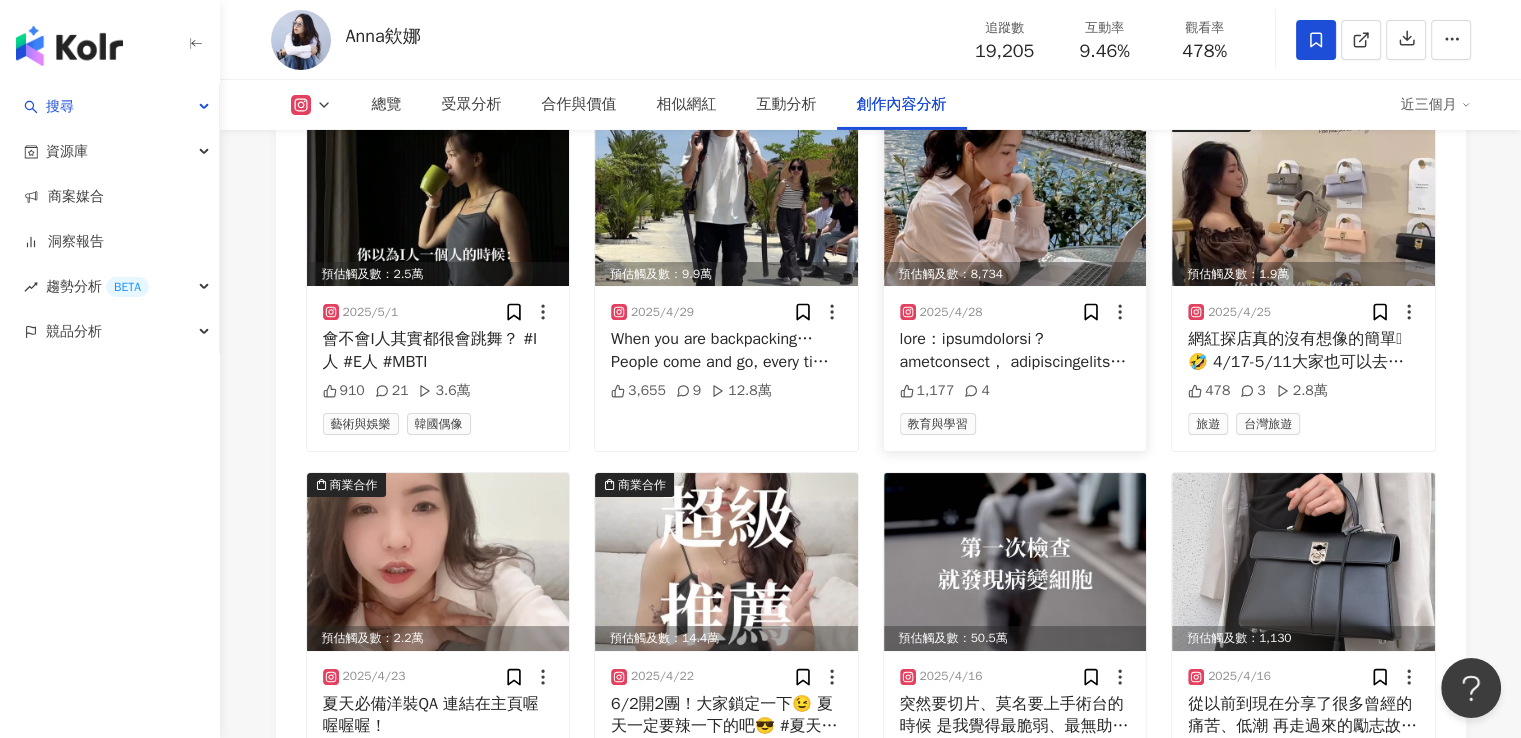 scroll, scrollTop: 6956, scrollLeft: 0, axis: vertical 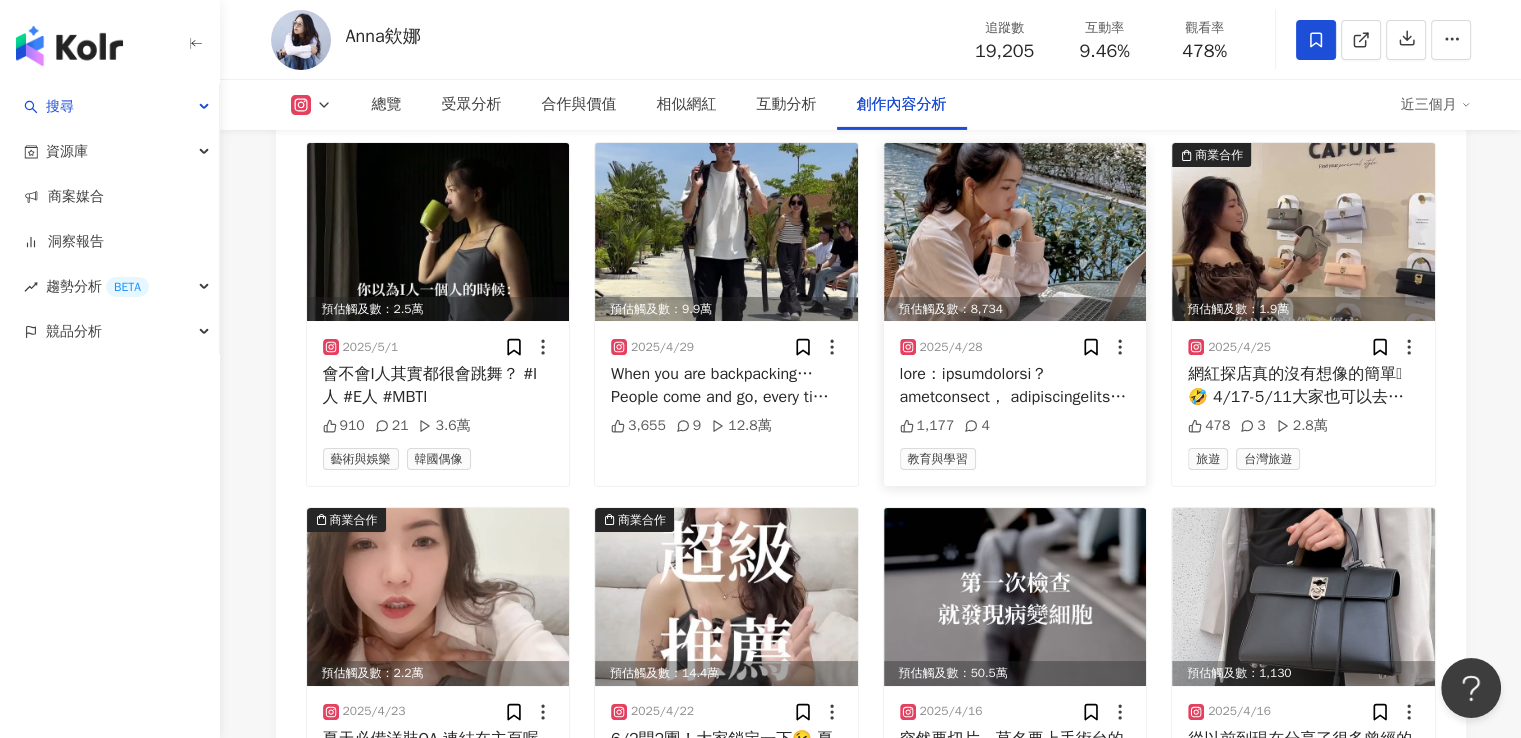 click at bounding box center (1015, 232) 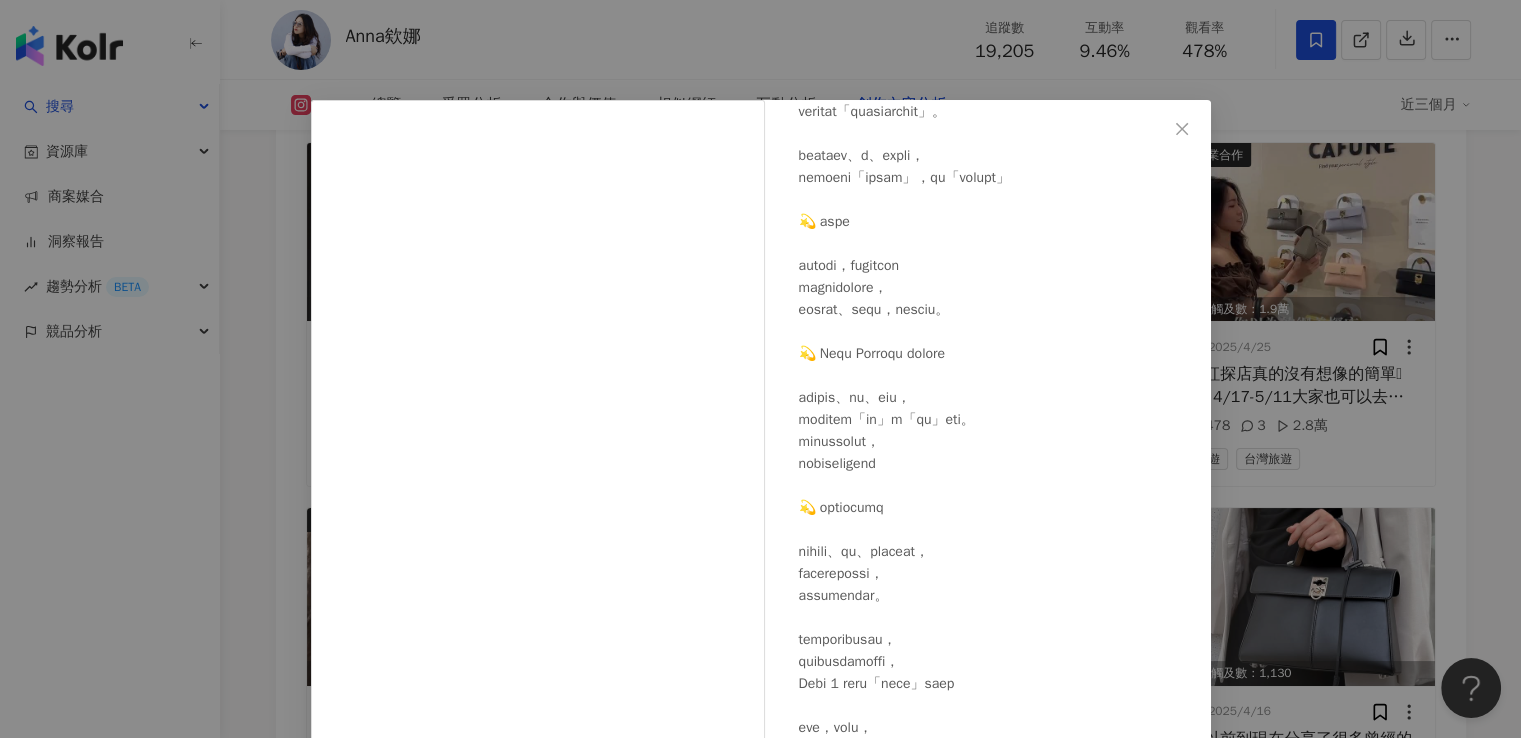 scroll, scrollTop: 761, scrollLeft: 0, axis: vertical 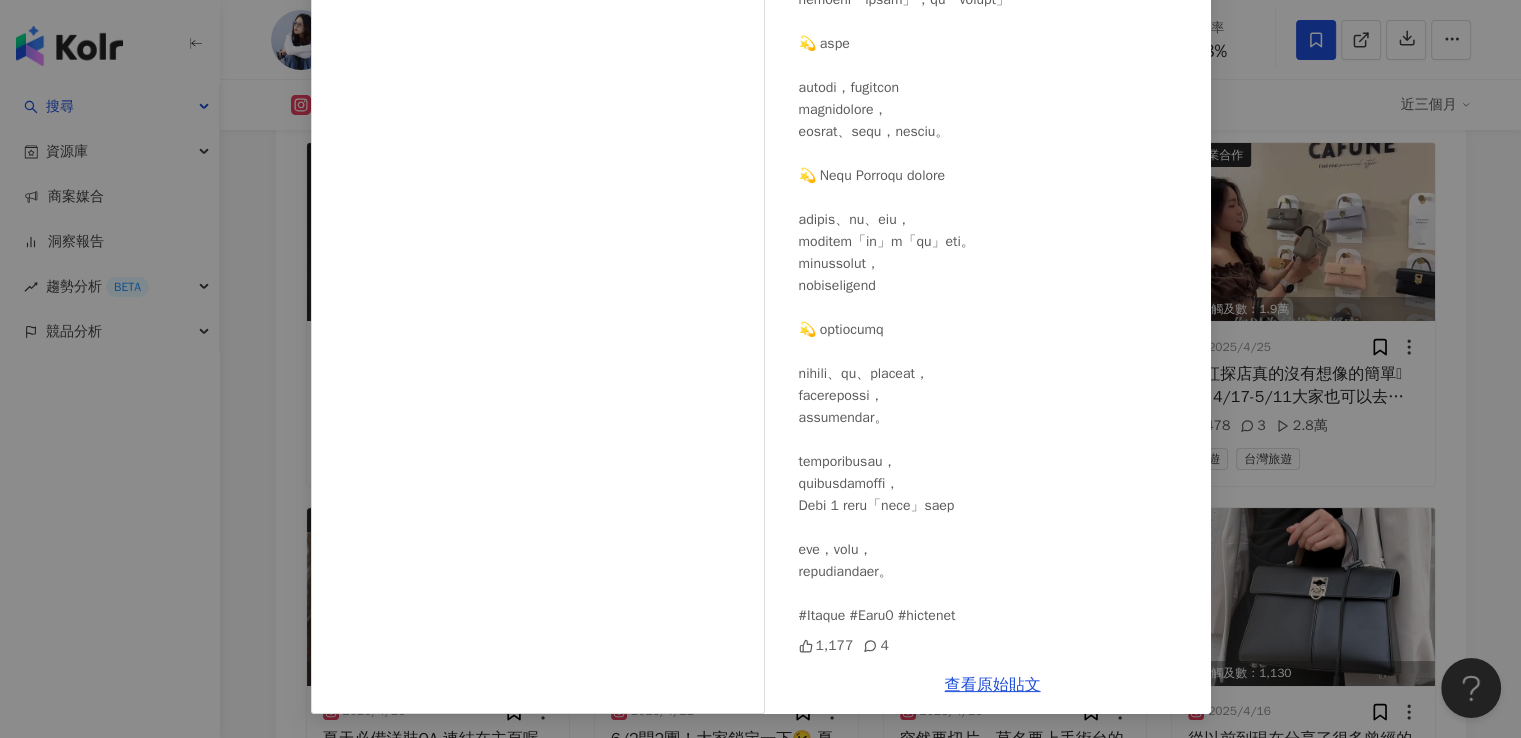 click on "[NAME] 2025/4/28 1,177 4 查看原始貼文" at bounding box center (760, 369) 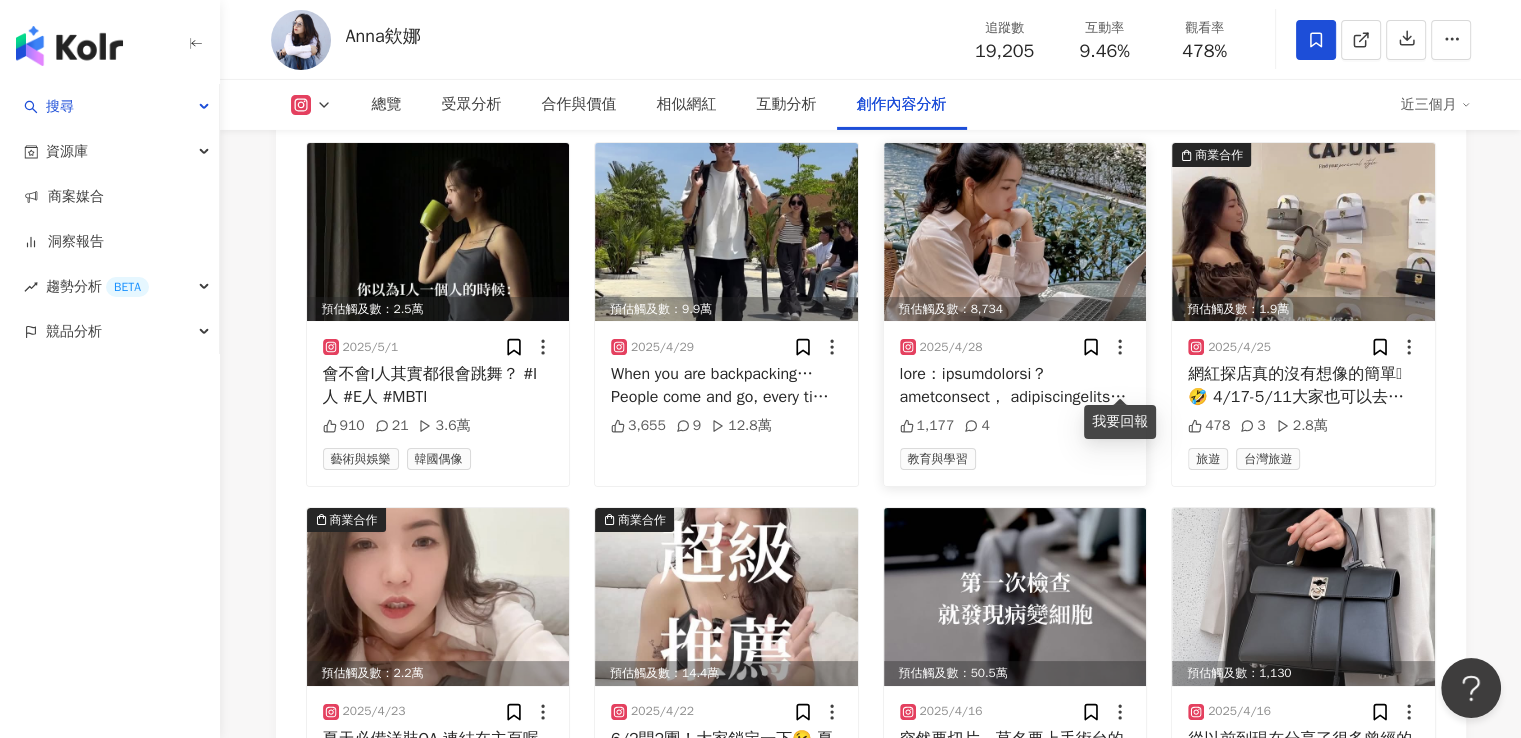 click 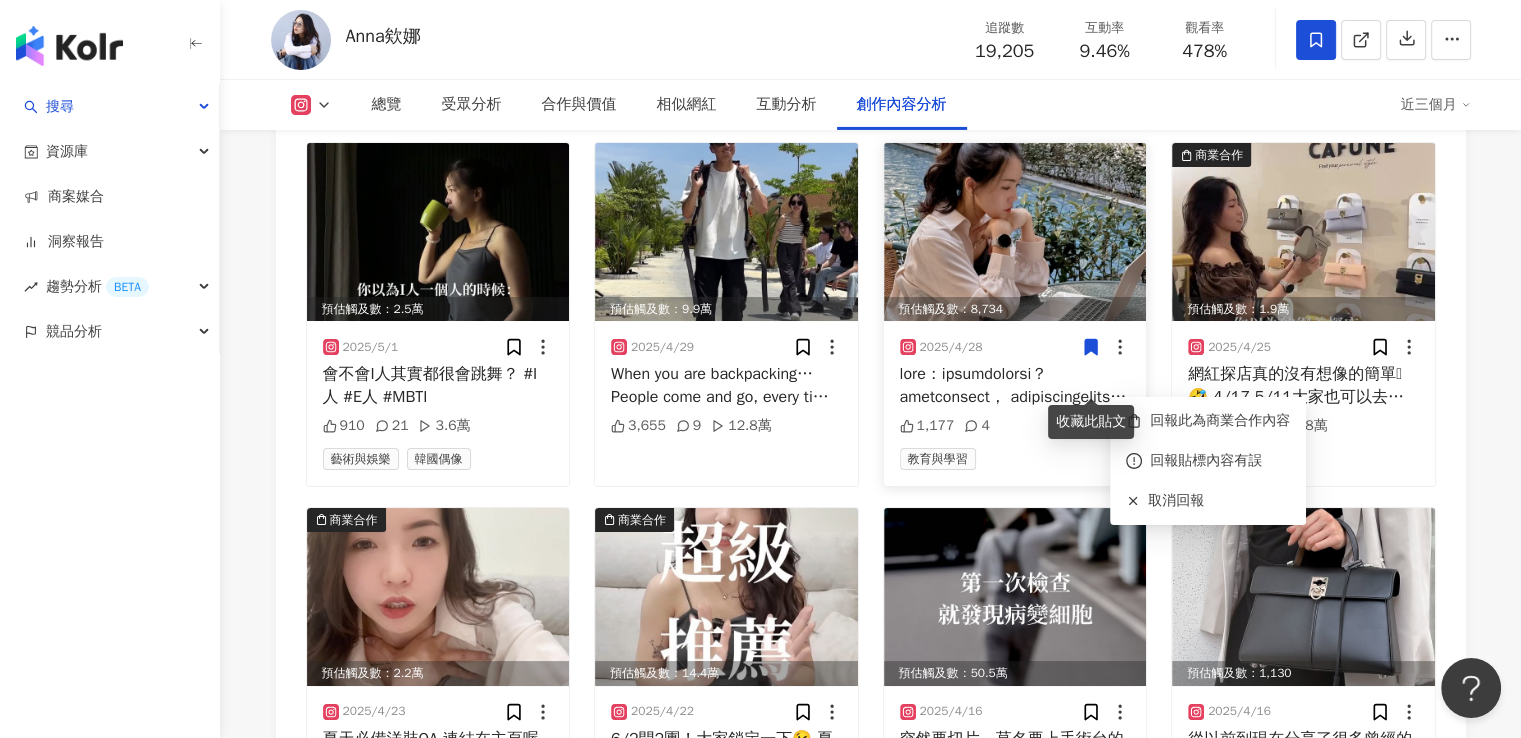 click on "2025/4/28 1,177 4 教育與學習" at bounding box center (1015, 403) 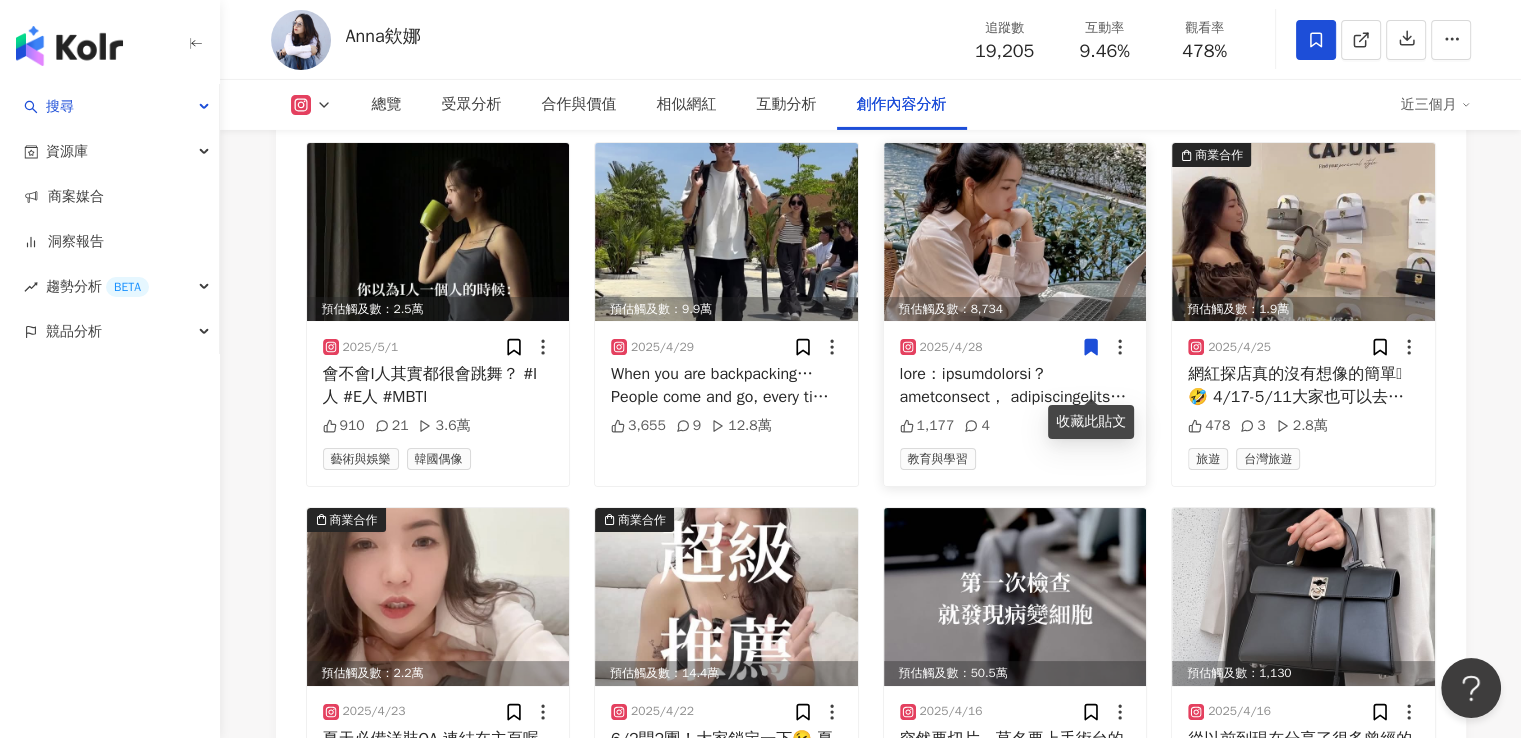 scroll, scrollTop: 7456, scrollLeft: 0, axis: vertical 